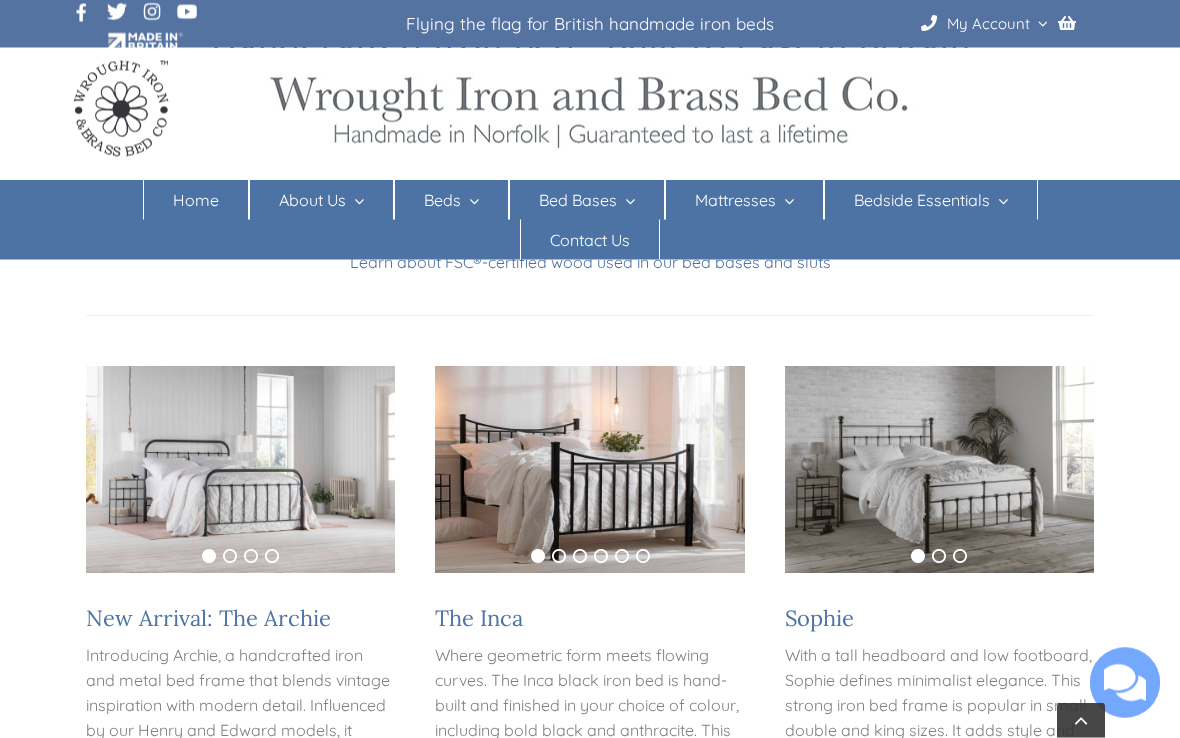 scroll, scrollTop: 288, scrollLeft: 0, axis: vertical 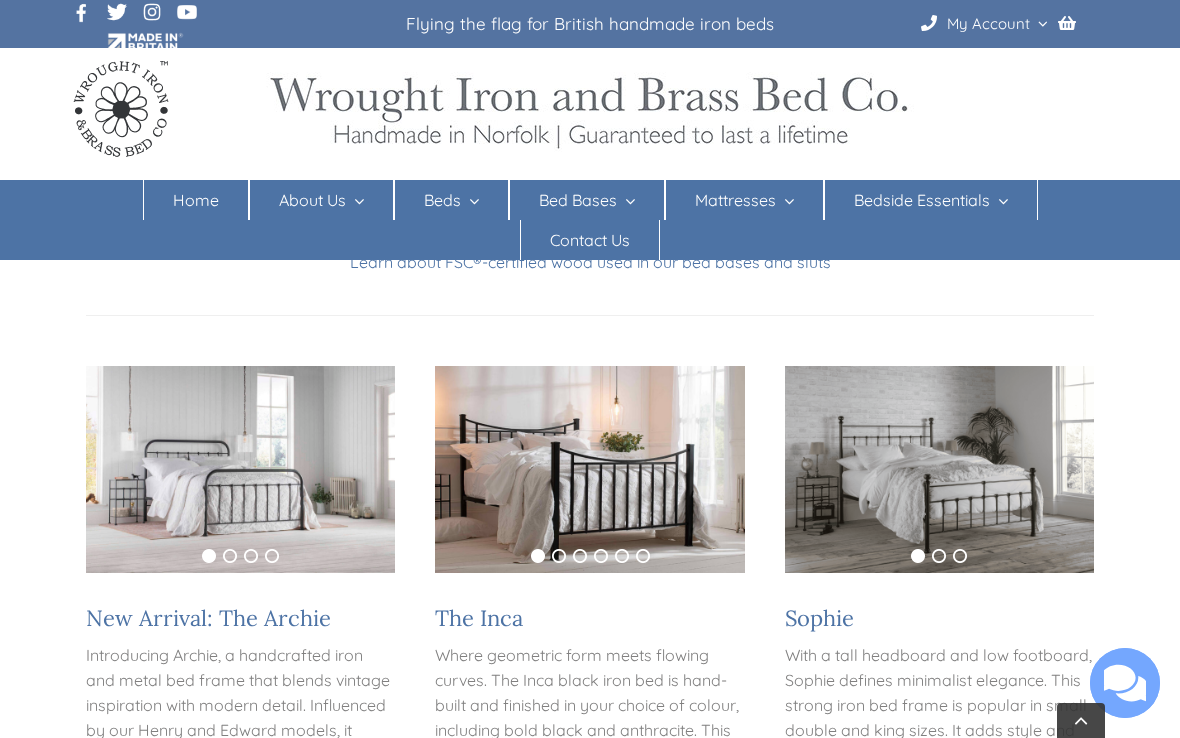 click at bounding box center [240, 469] 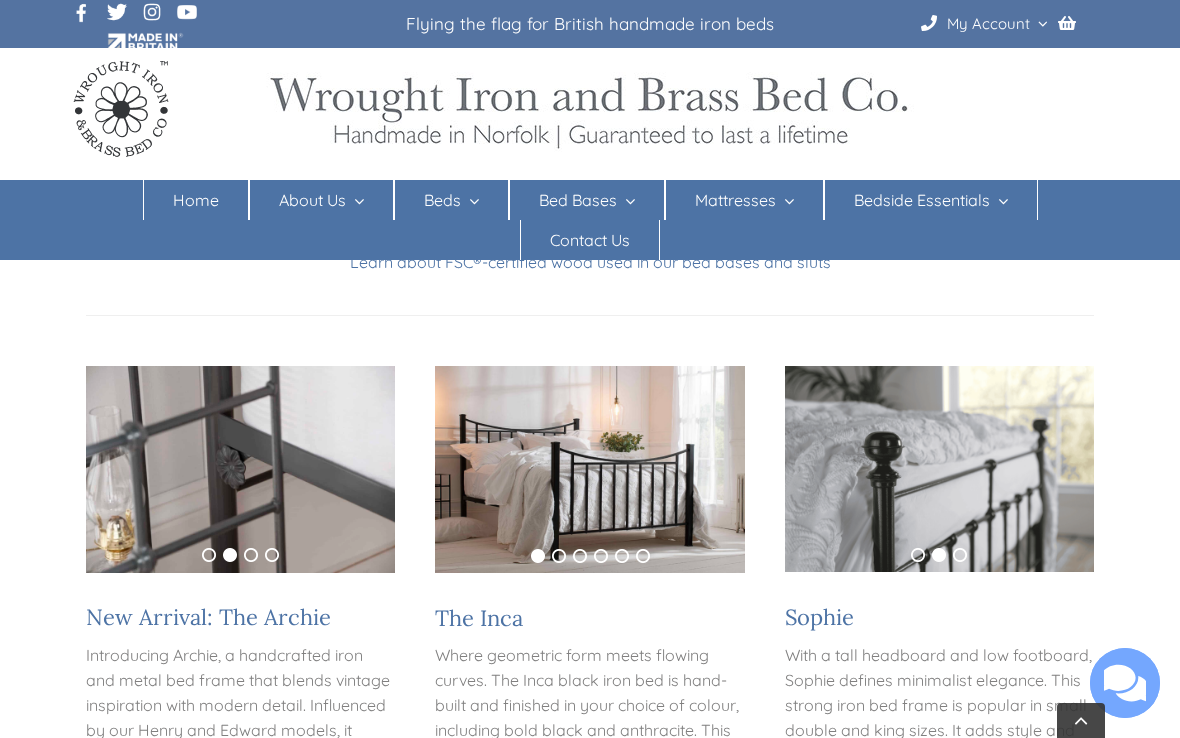 click at bounding box center [240, 469] 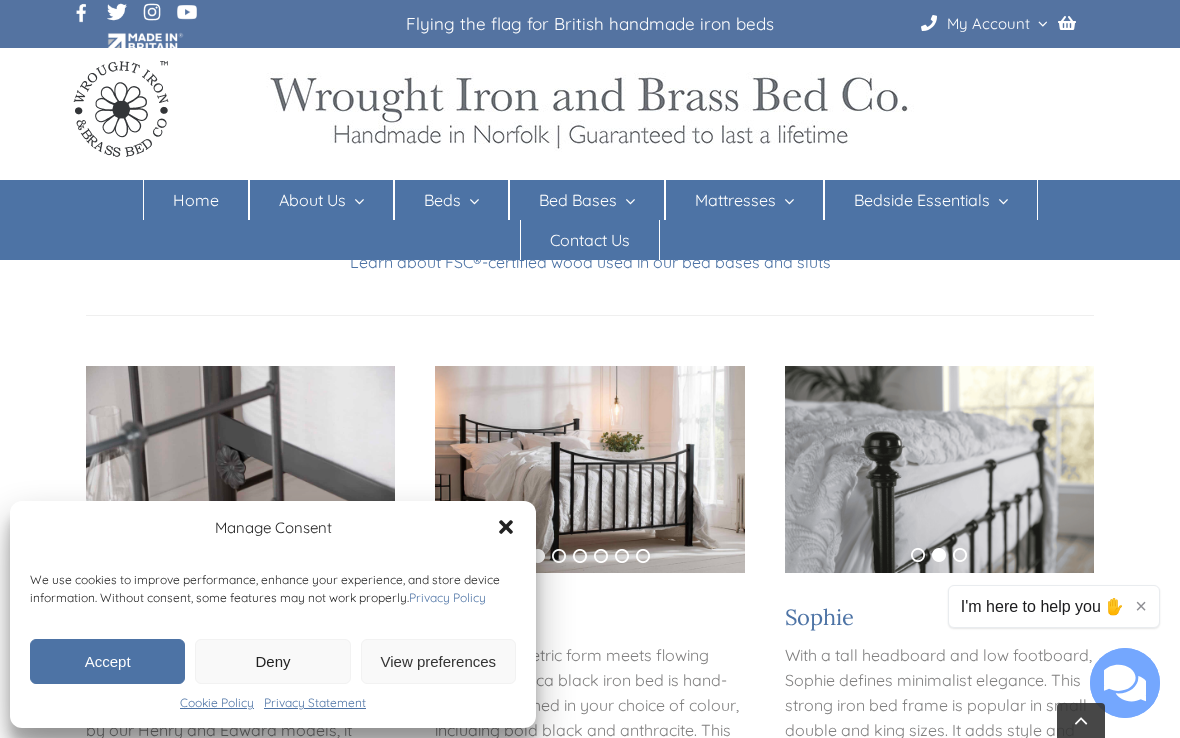 click on "We use cookies to improve performance, enhance your experience, and store device information. Without consent, some features may not work properly.  Privacy Policy" at bounding box center [272, 589] 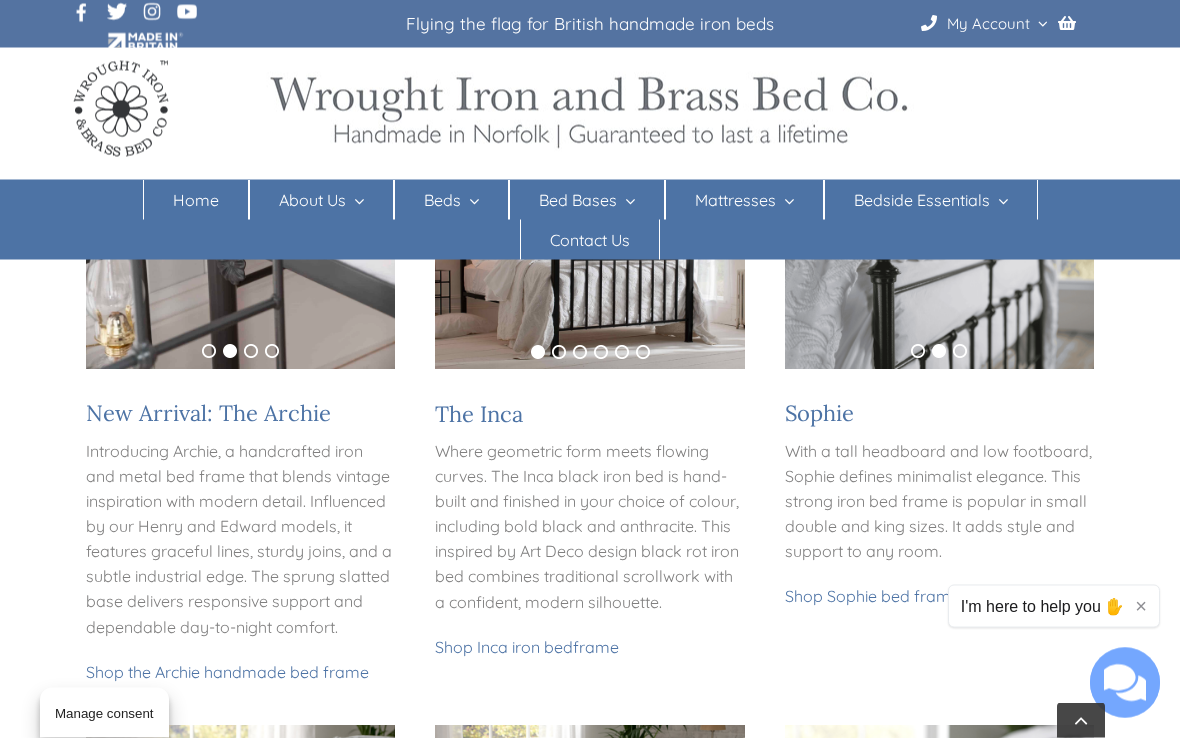 scroll, scrollTop: 508, scrollLeft: 0, axis: vertical 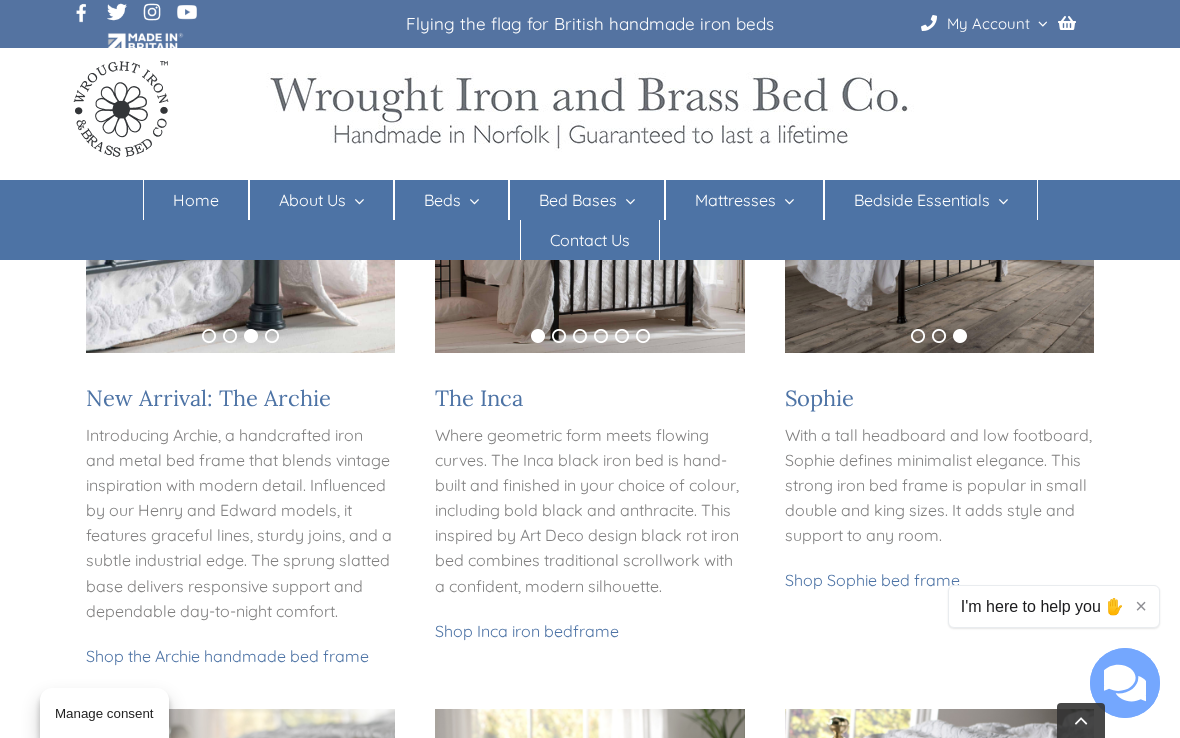 click at bounding box center [240, 249] 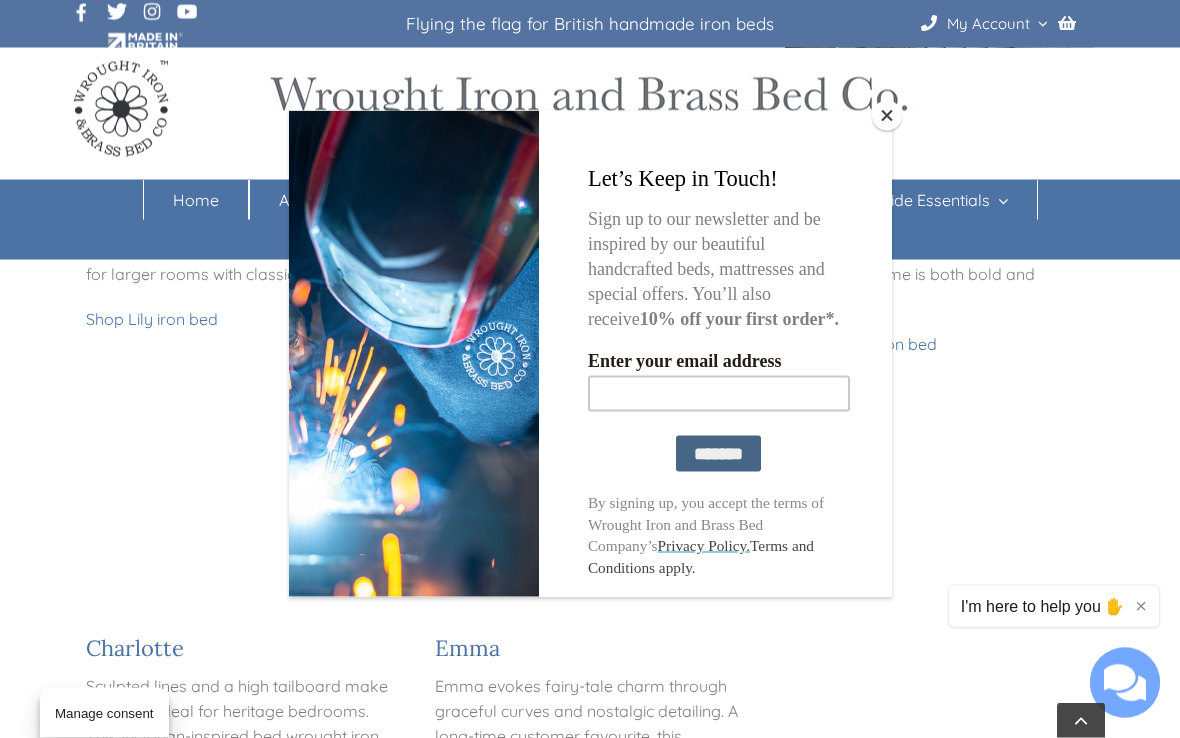 scroll, scrollTop: 1844, scrollLeft: 0, axis: vertical 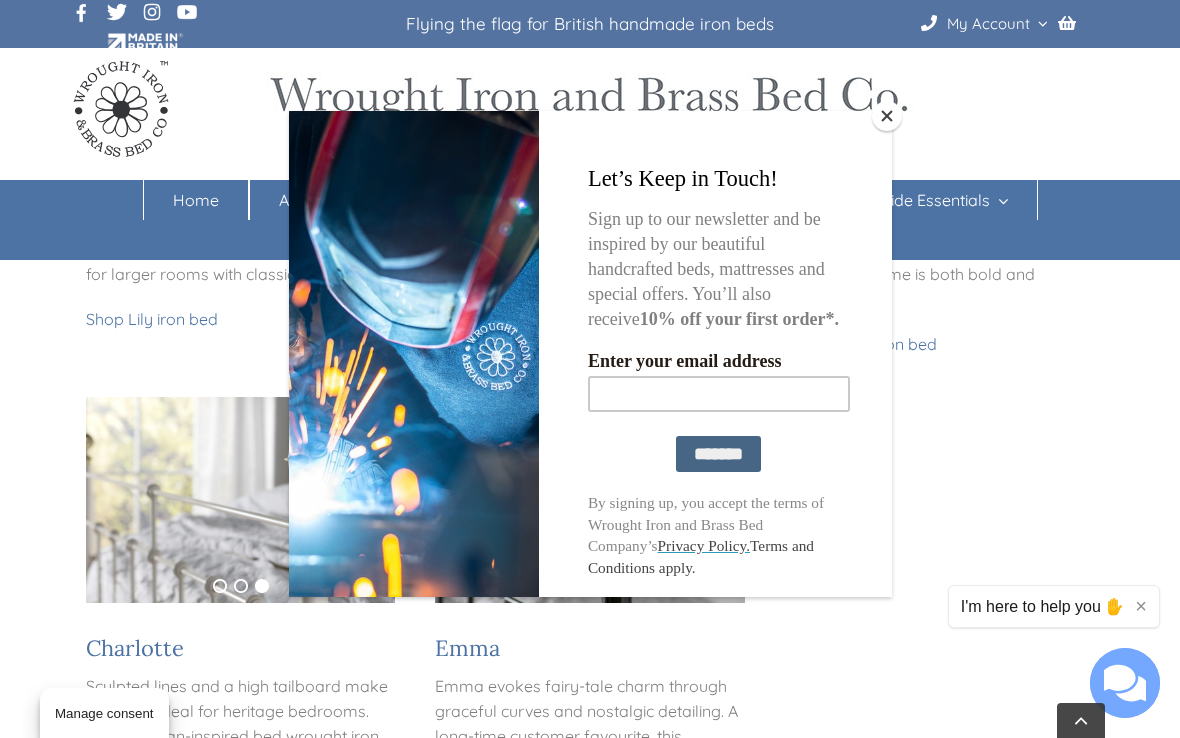 click at bounding box center [887, 116] 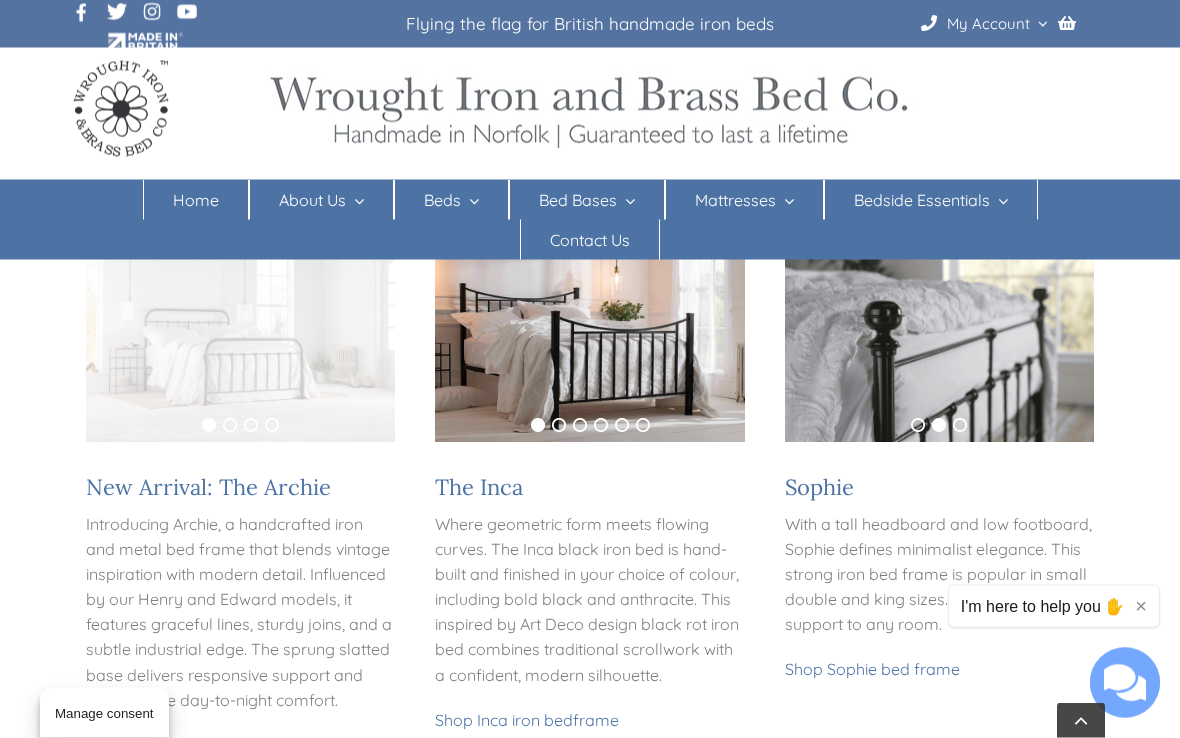 scroll, scrollTop: 419, scrollLeft: 0, axis: vertical 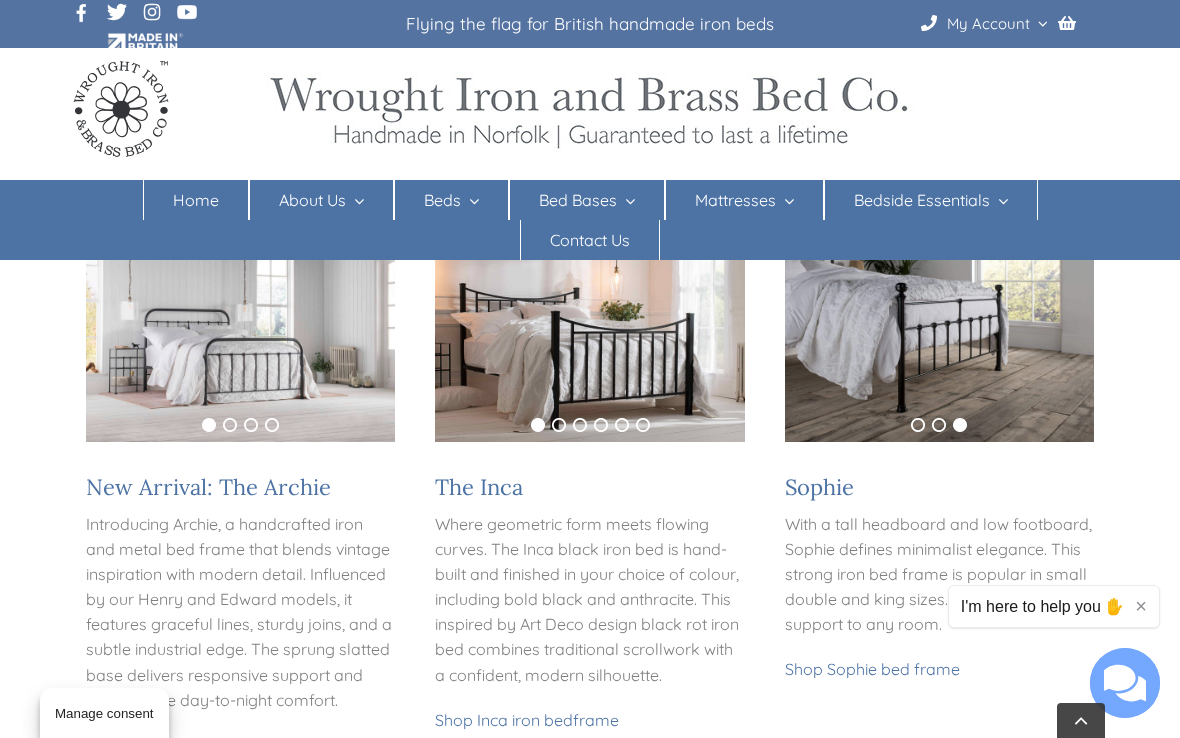 click on "Introducing Archie, a handcrafted iron and metal bed frame that blends vintage inspiration with modern detail. Influenced by our Henry and Edward models, it features graceful lines, sturdy joins, and a subtle industrial edge. The sprung slatted base delivers responsive support and dependable day-to-night comfort." at bounding box center (240, 612) 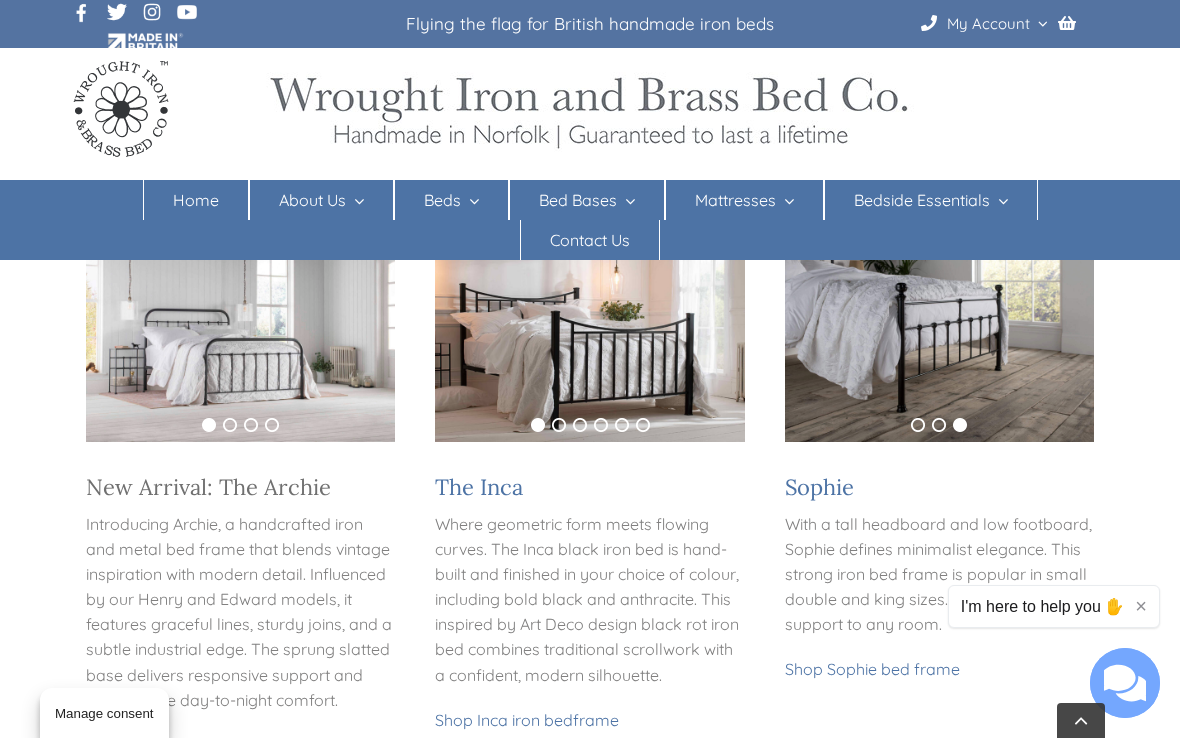 click on "New Arrival: The Archie" at bounding box center [208, 487] 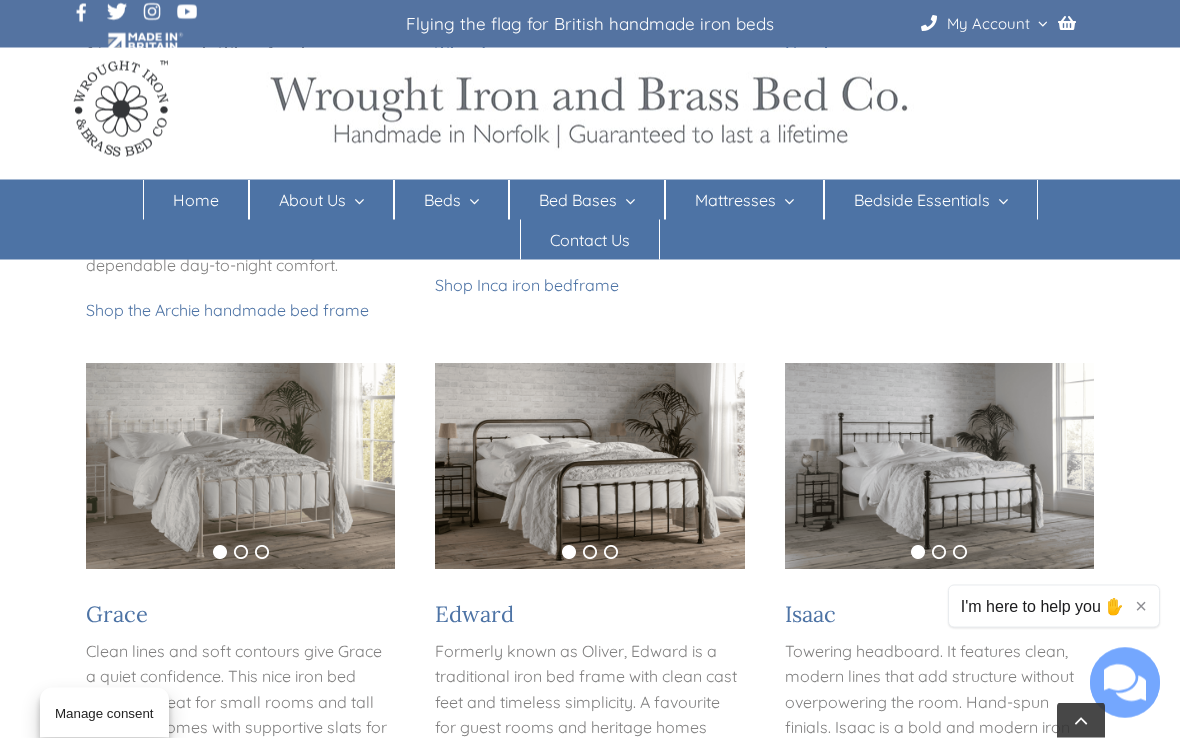 scroll, scrollTop: 854, scrollLeft: 0, axis: vertical 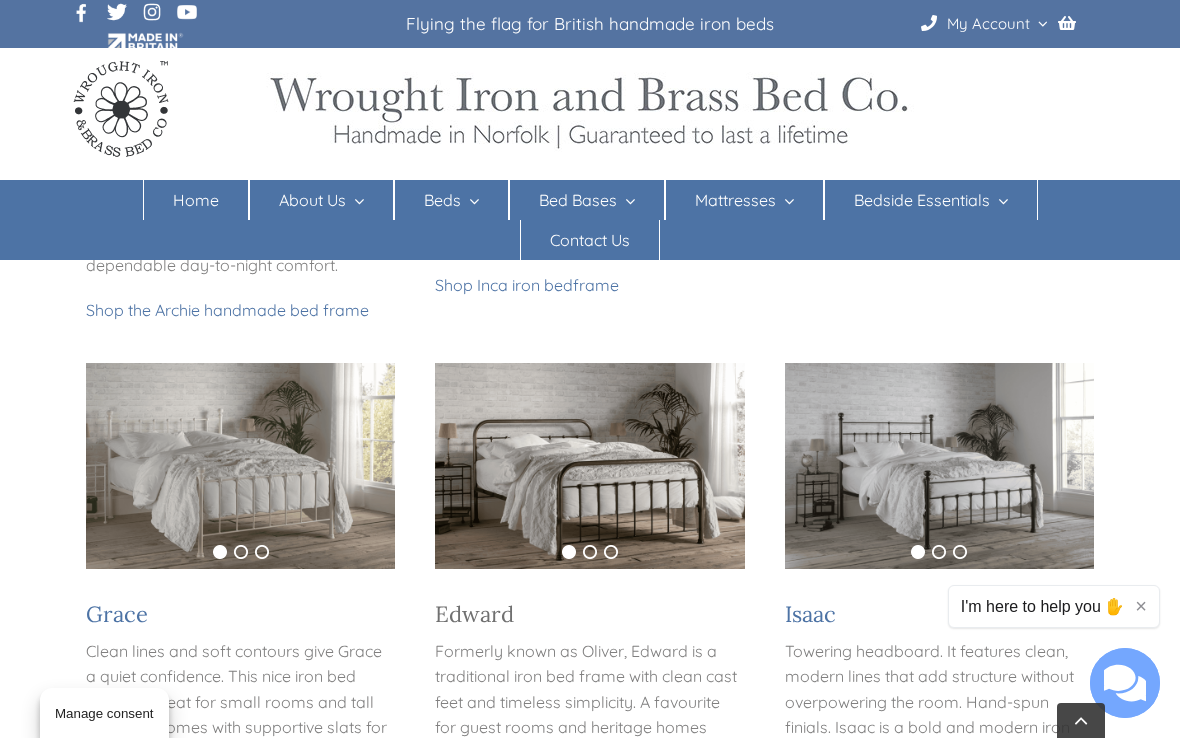 click on "Edward" at bounding box center (474, 614) 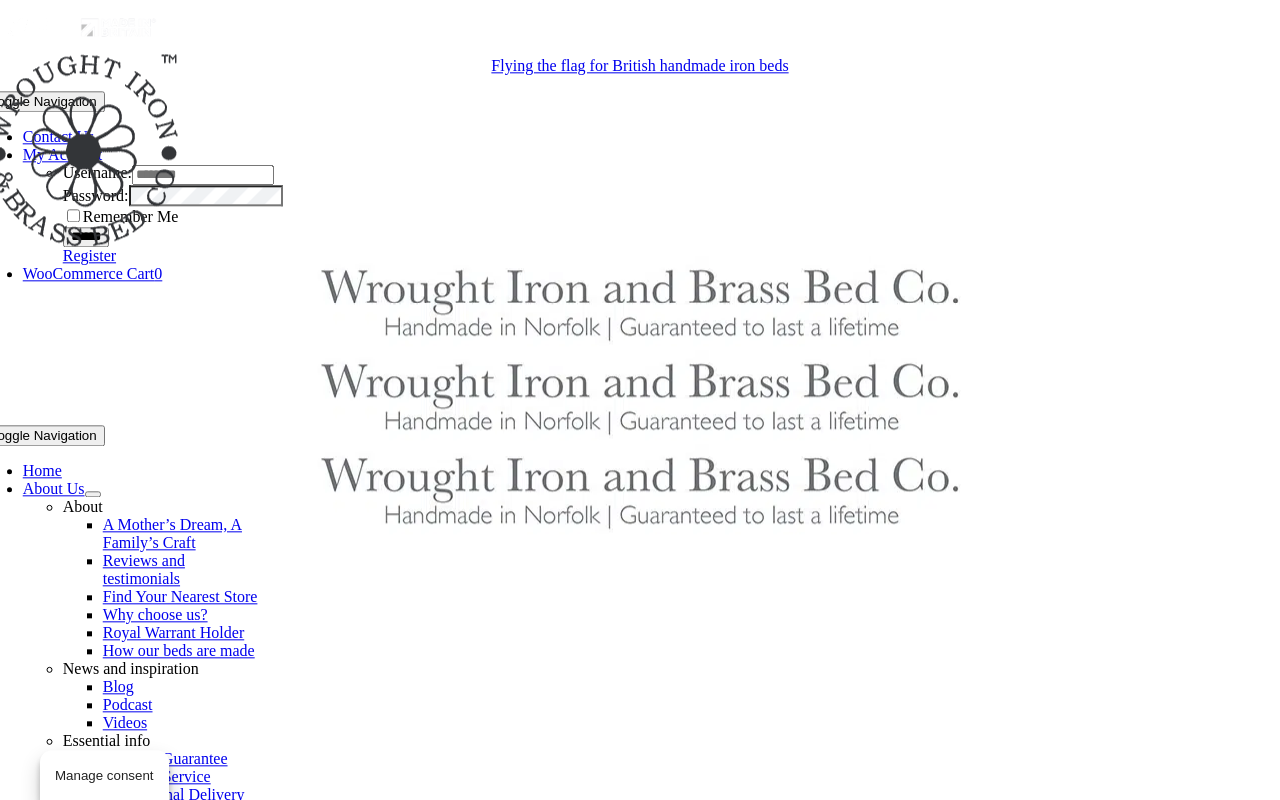 scroll, scrollTop: 419, scrollLeft: 0, axis: vertical 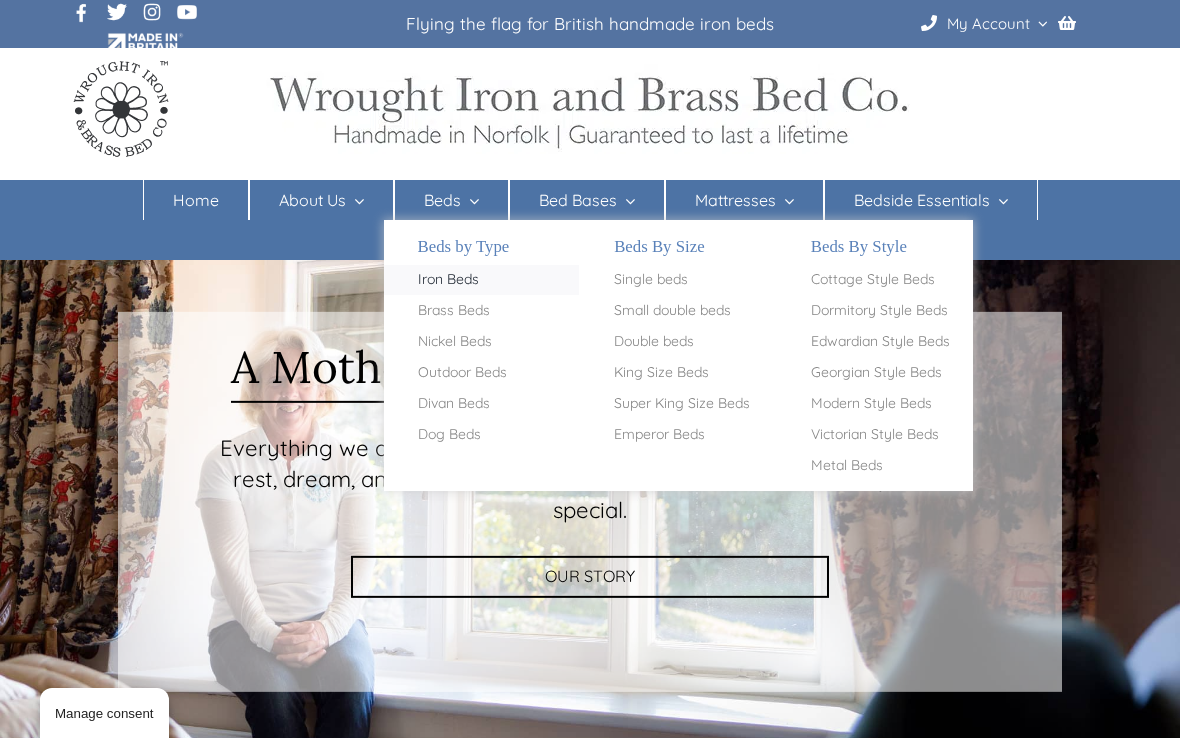click on "Iron Beds" at bounding box center (448, 280) 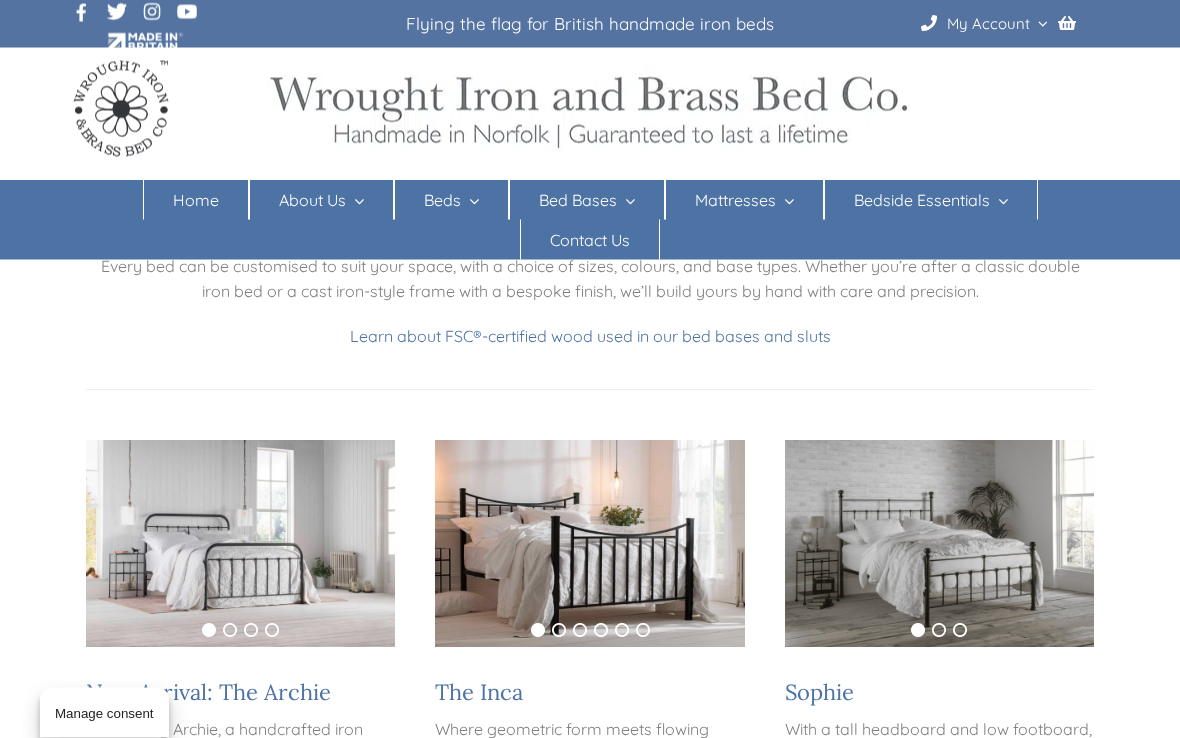 scroll, scrollTop: 222, scrollLeft: 0, axis: vertical 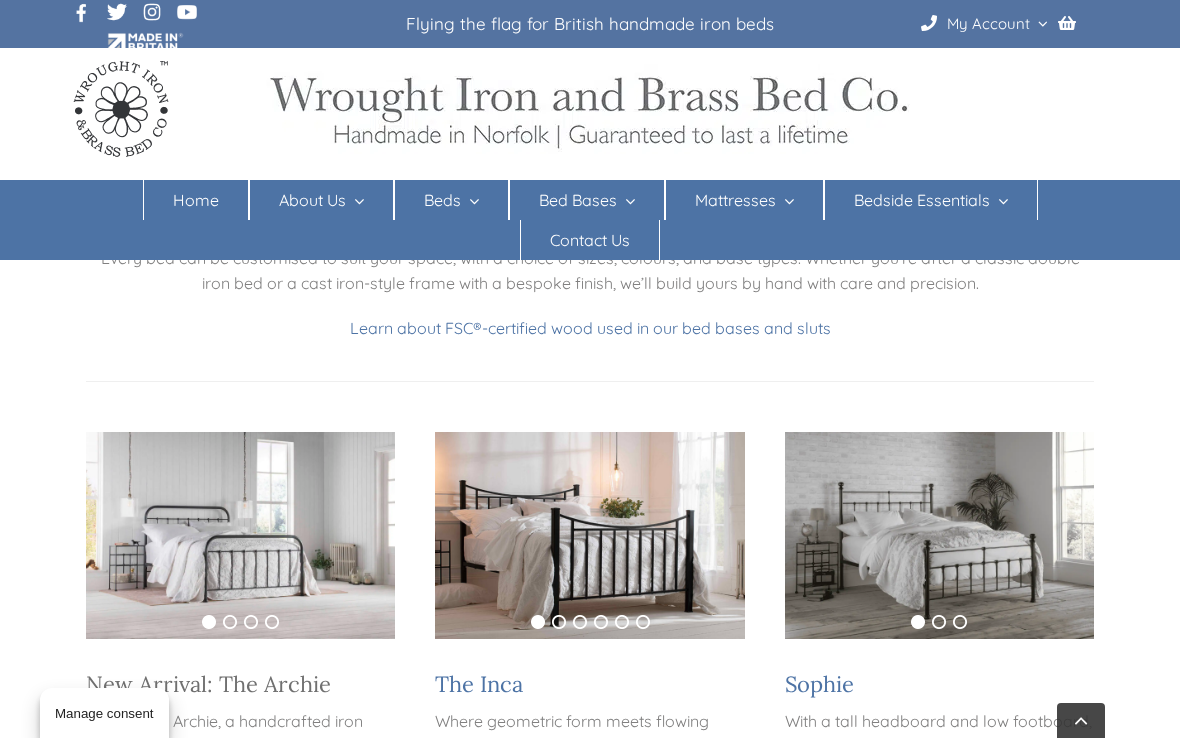 click on "New Arrival: The Archie" at bounding box center (208, 684) 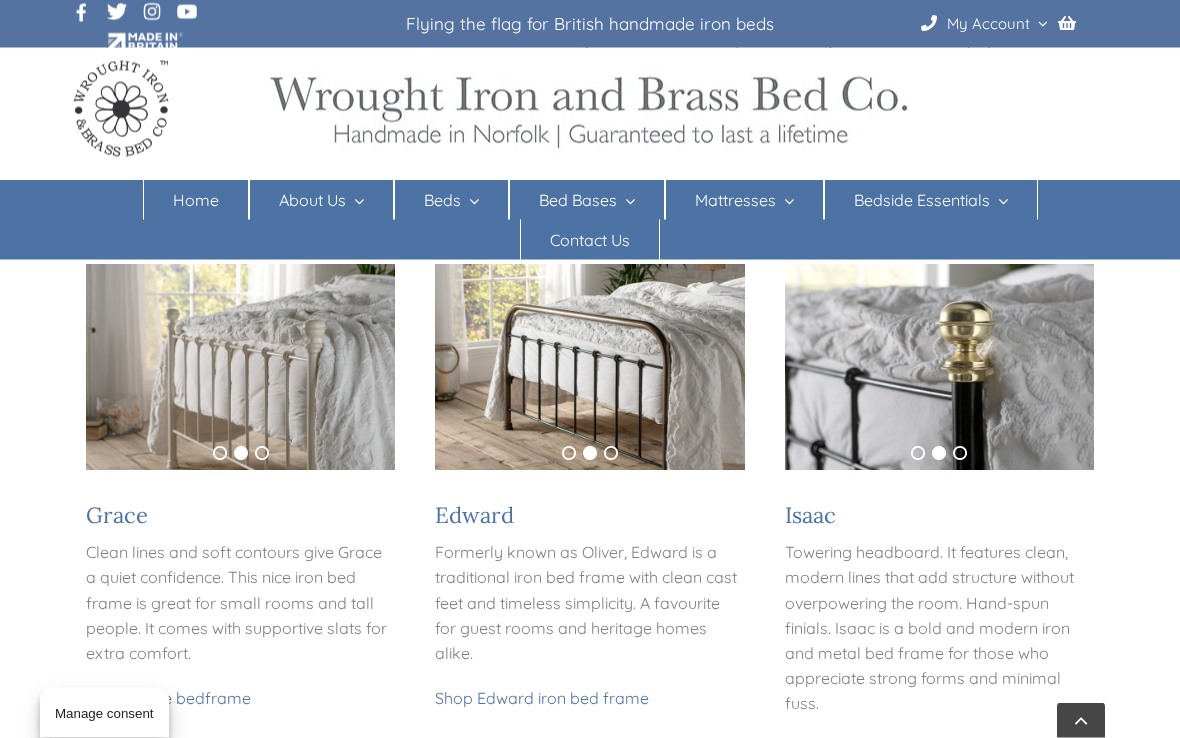 scroll, scrollTop: 953, scrollLeft: 0, axis: vertical 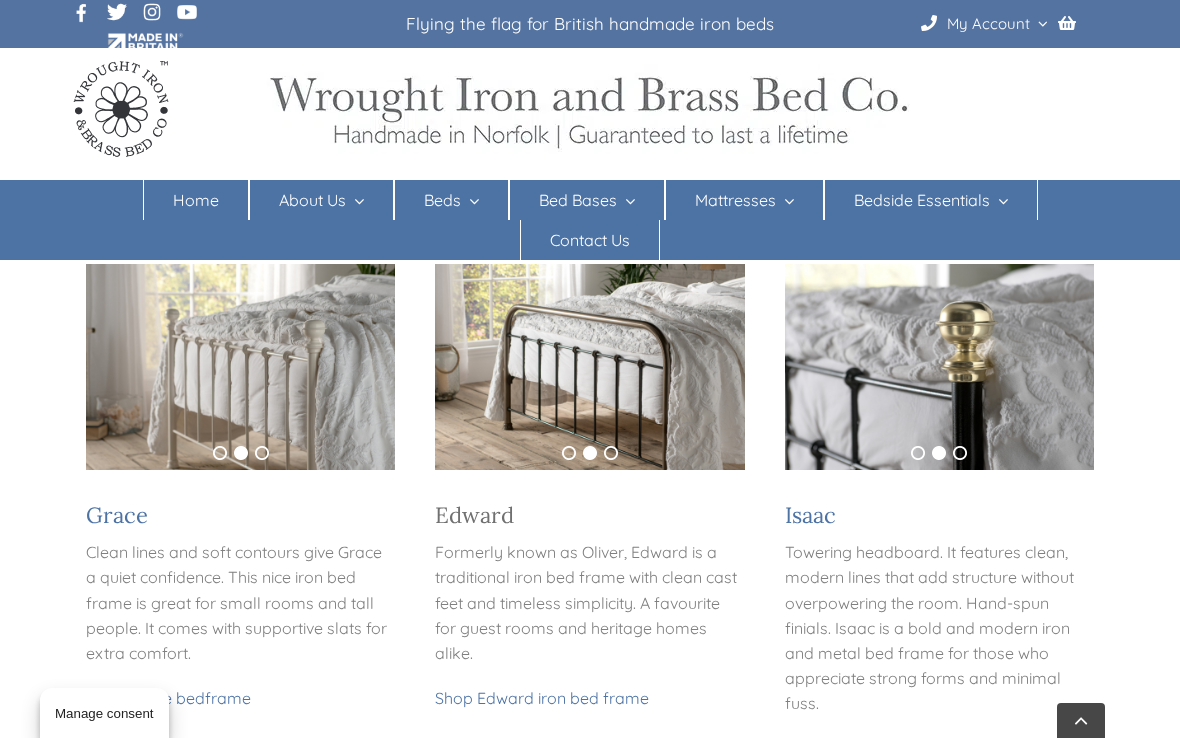 click on "Edward" at bounding box center (474, 515) 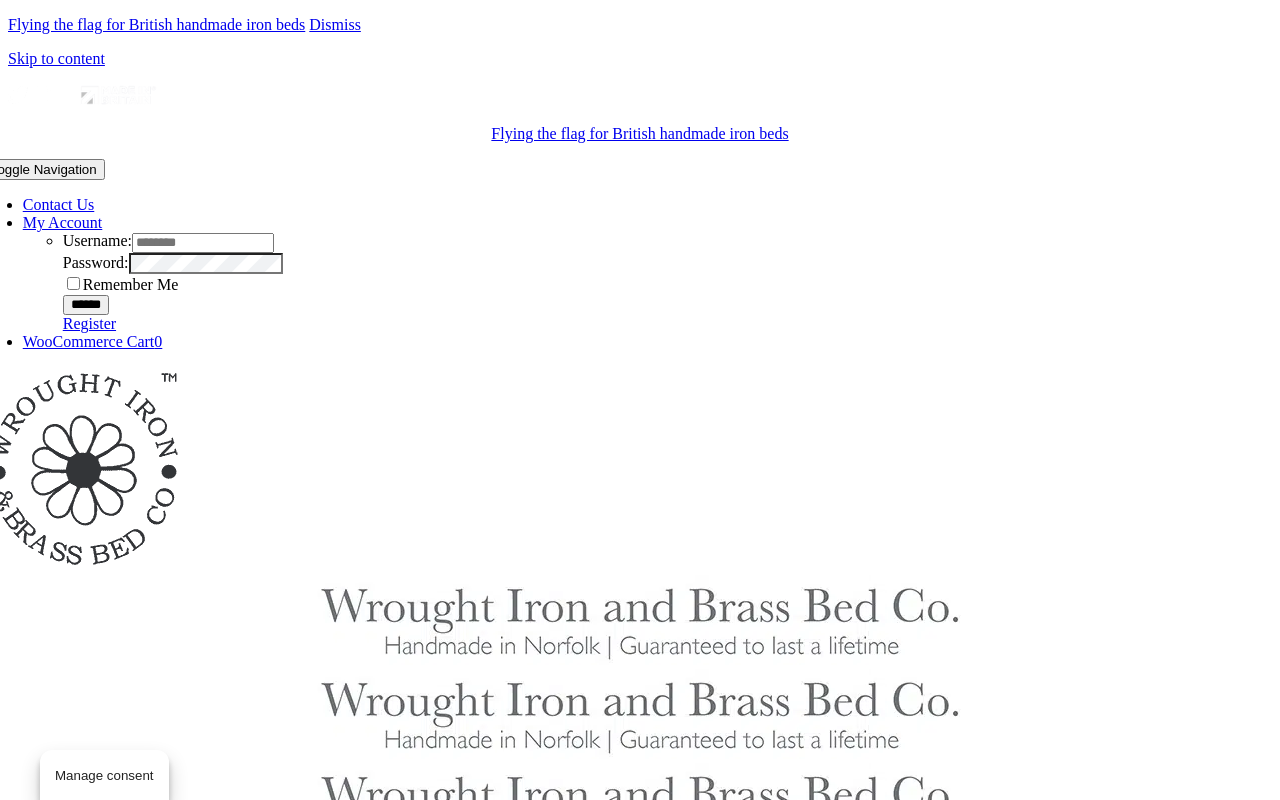 scroll, scrollTop: 7, scrollLeft: 0, axis: vertical 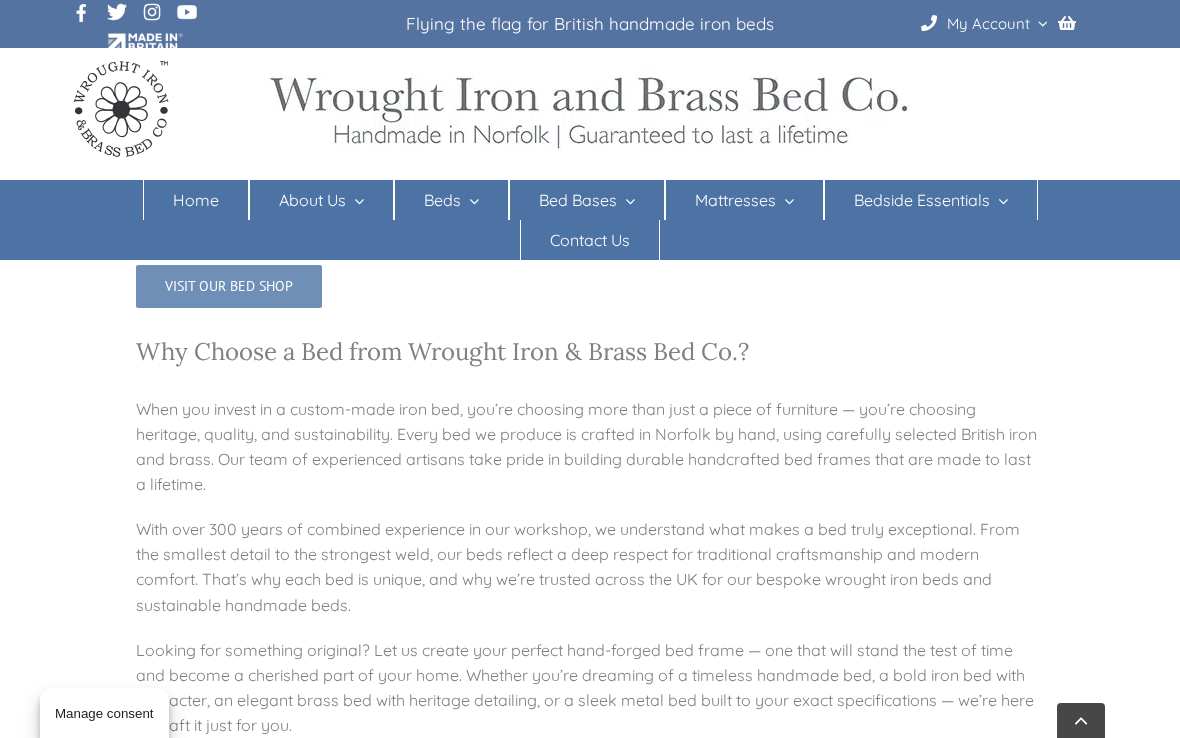 click on "Visit our Bed Shop" at bounding box center [229, 286] 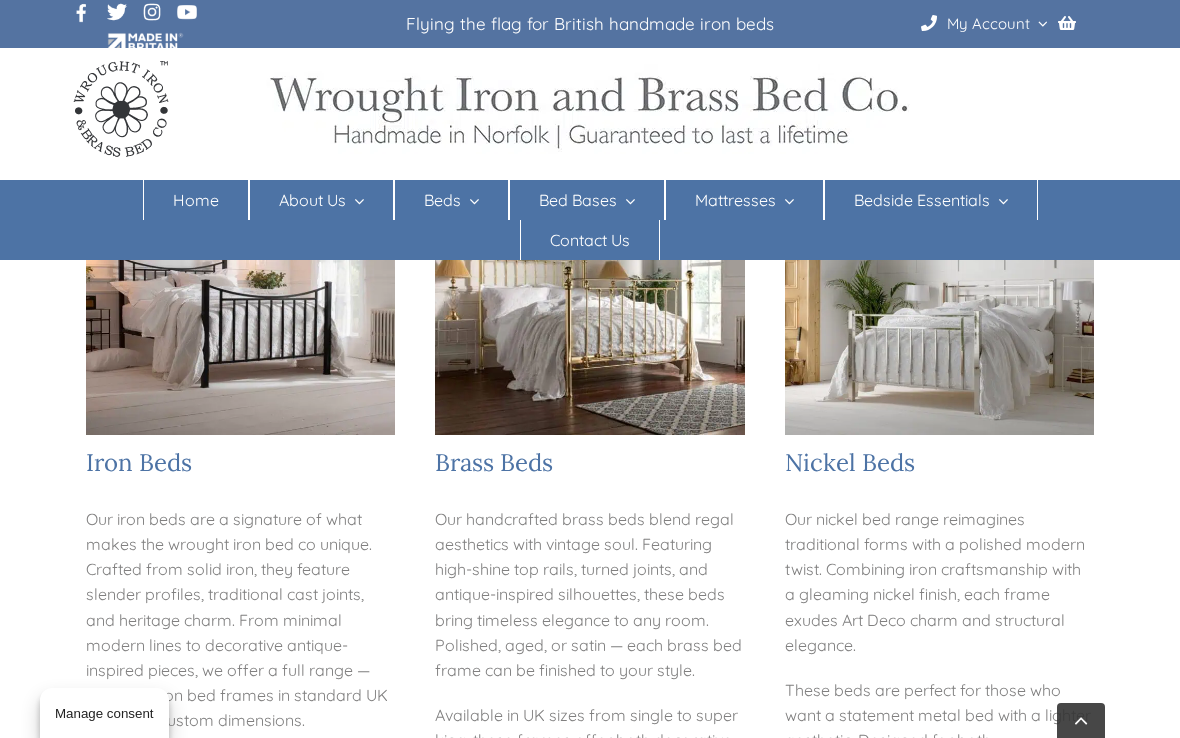 scroll, scrollTop: 401, scrollLeft: 0, axis: vertical 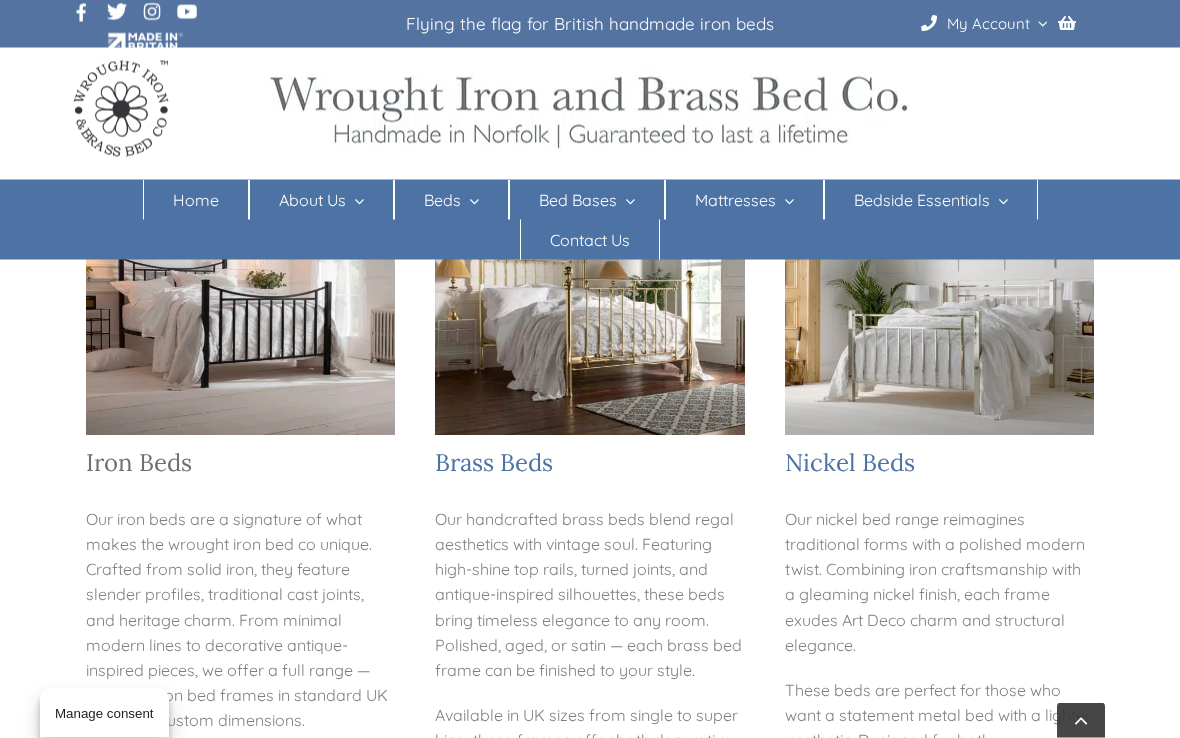 click on "Iron Beds" at bounding box center [139, 463] 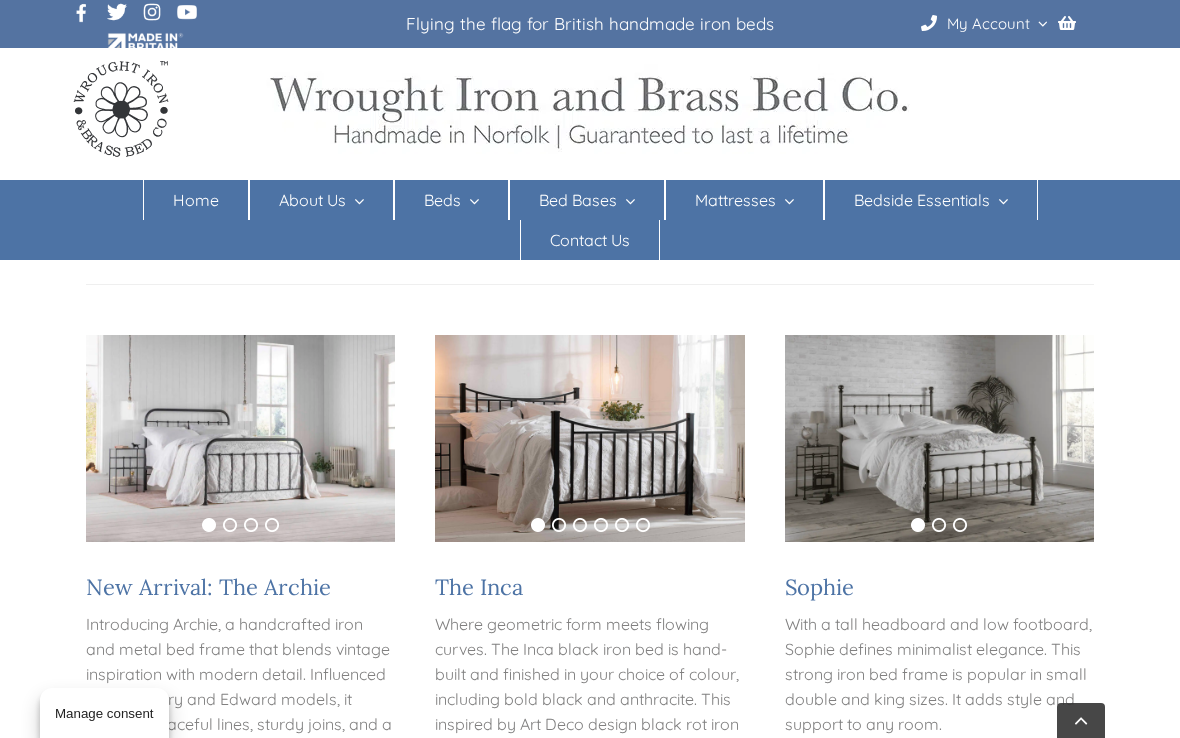 scroll, scrollTop: 322, scrollLeft: 0, axis: vertical 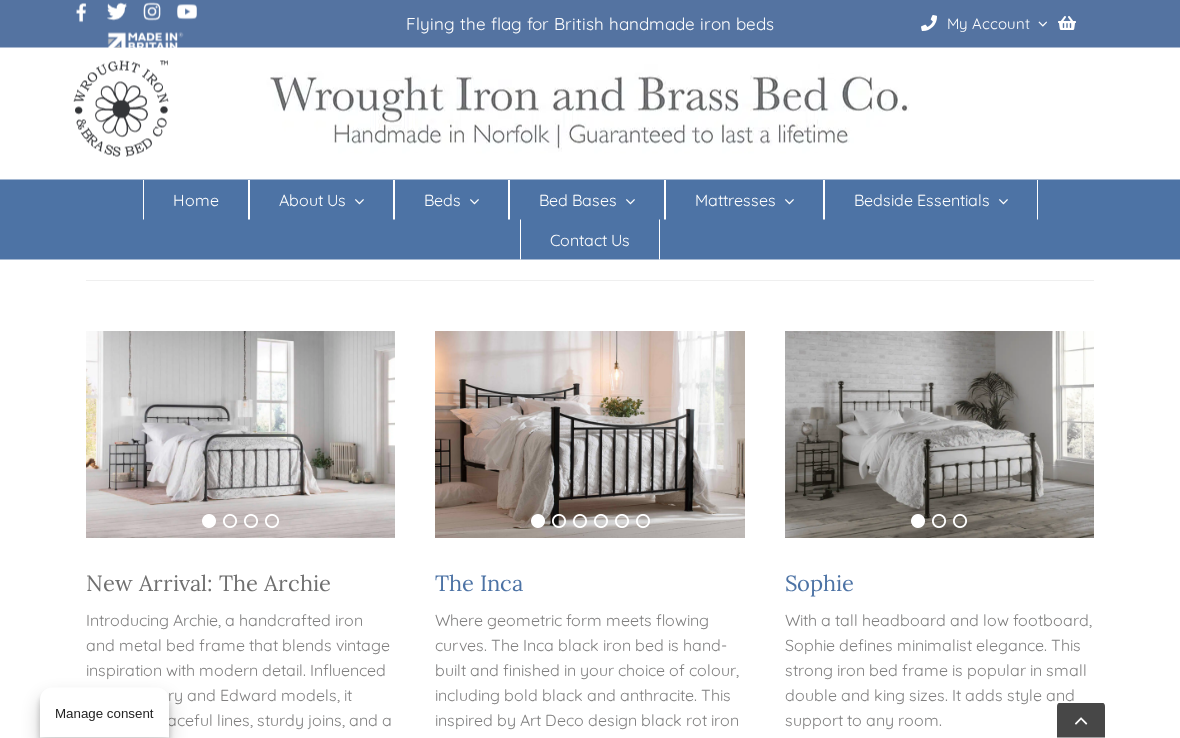 click on "New Arrival: The Archie" at bounding box center [208, 584] 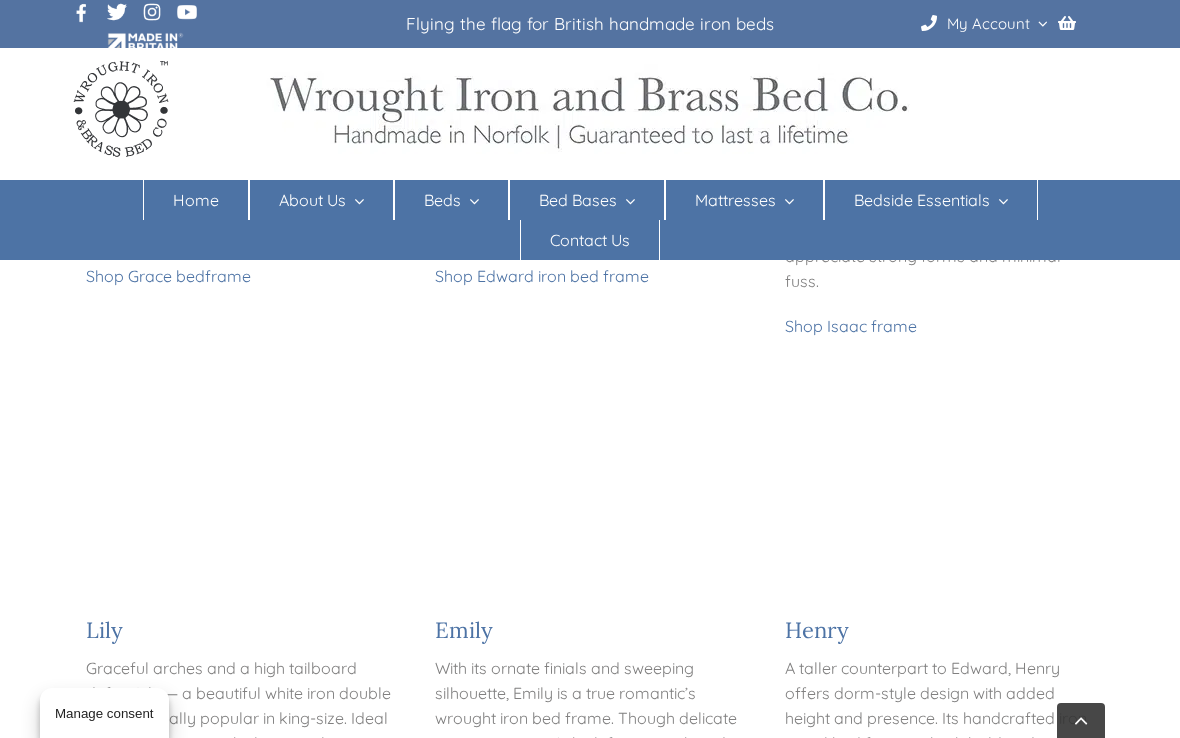 scroll, scrollTop: 1376, scrollLeft: 0, axis: vertical 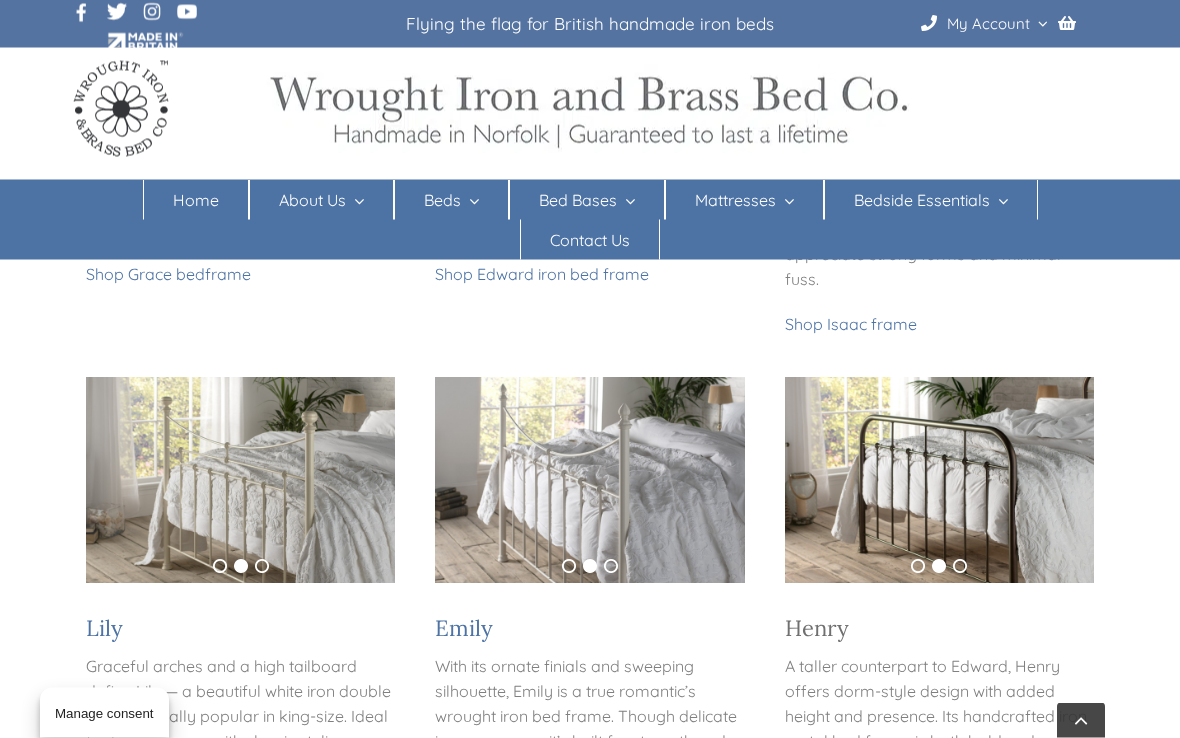 click on "Henry" at bounding box center [817, 629] 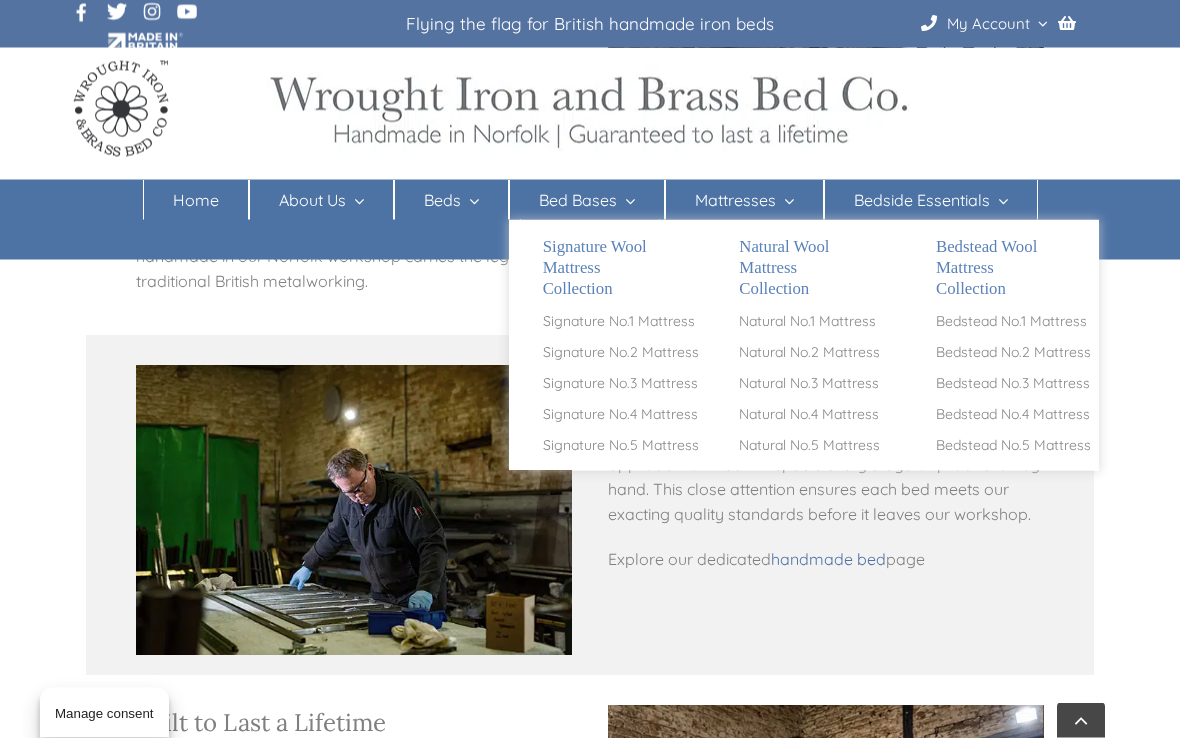 scroll, scrollTop: 1798, scrollLeft: 0, axis: vertical 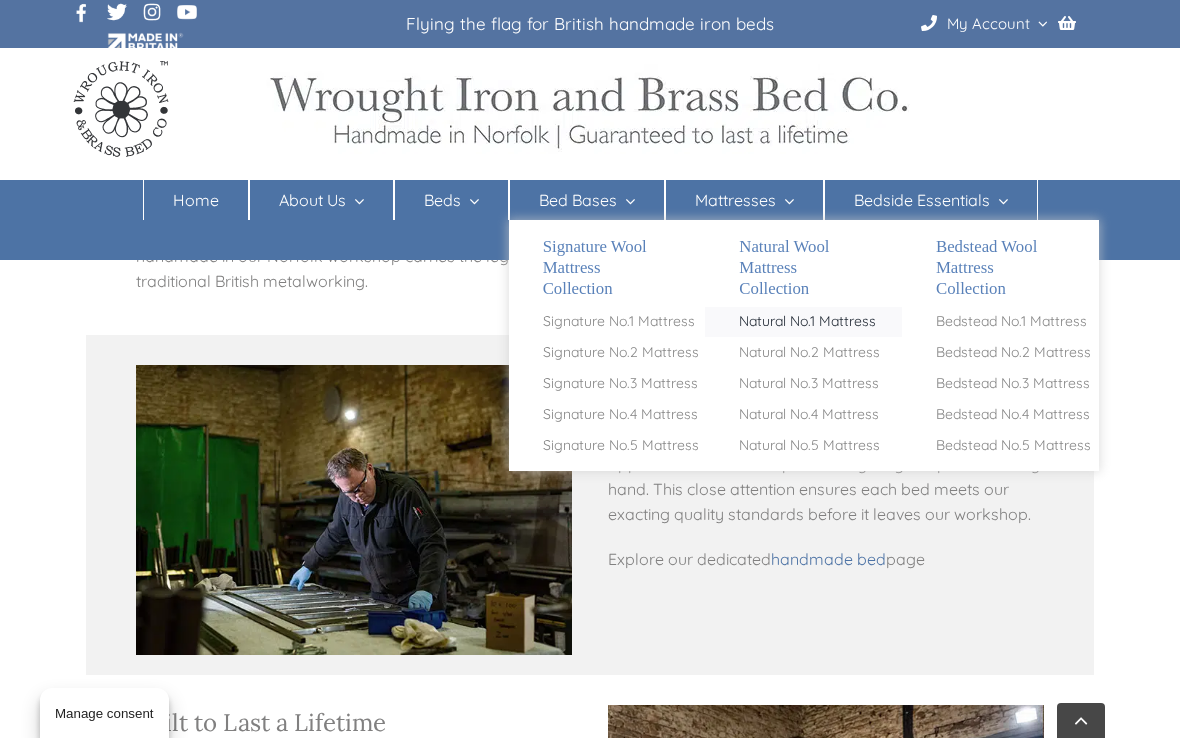 click on "Natural No.1 Mattress" at bounding box center (807, 322) 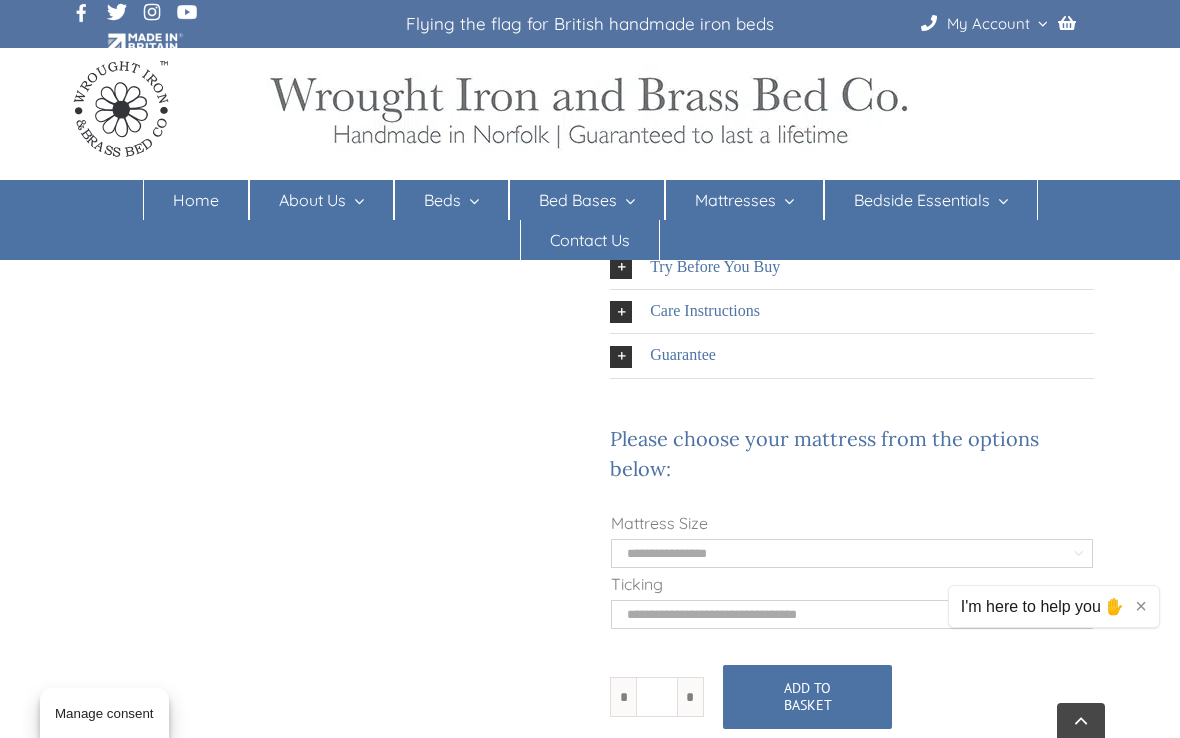 scroll, scrollTop: 952, scrollLeft: 0, axis: vertical 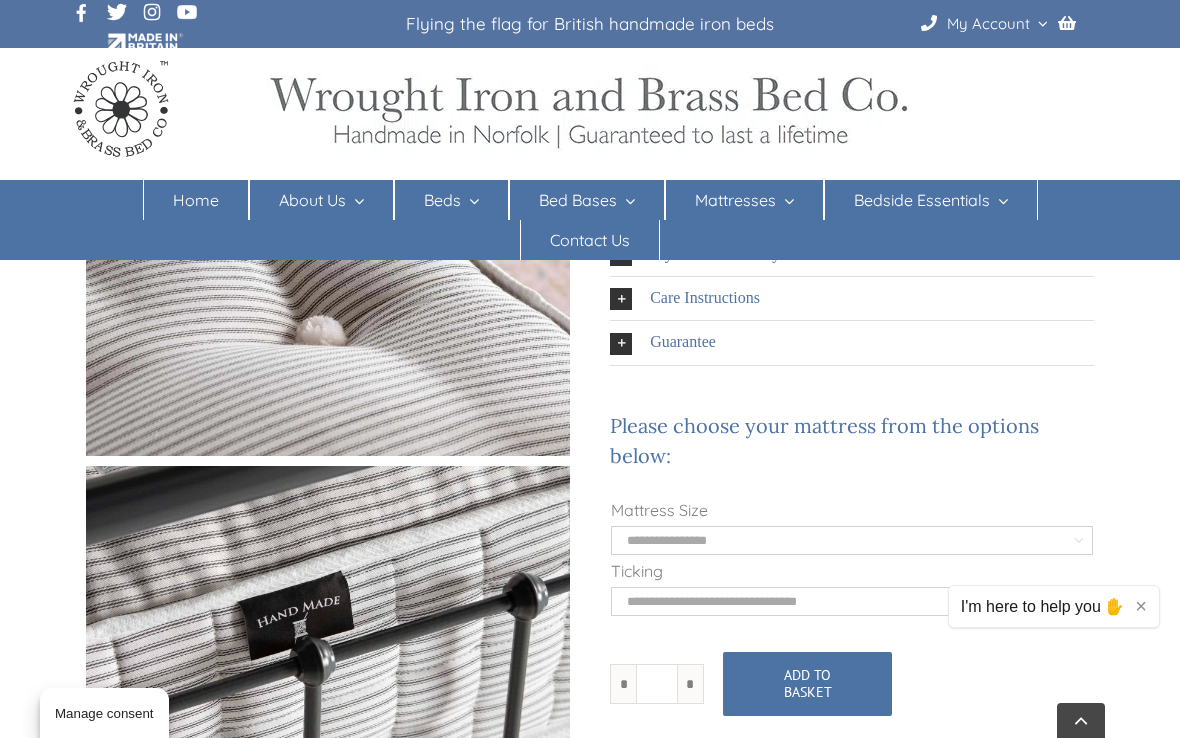 click on "**********" 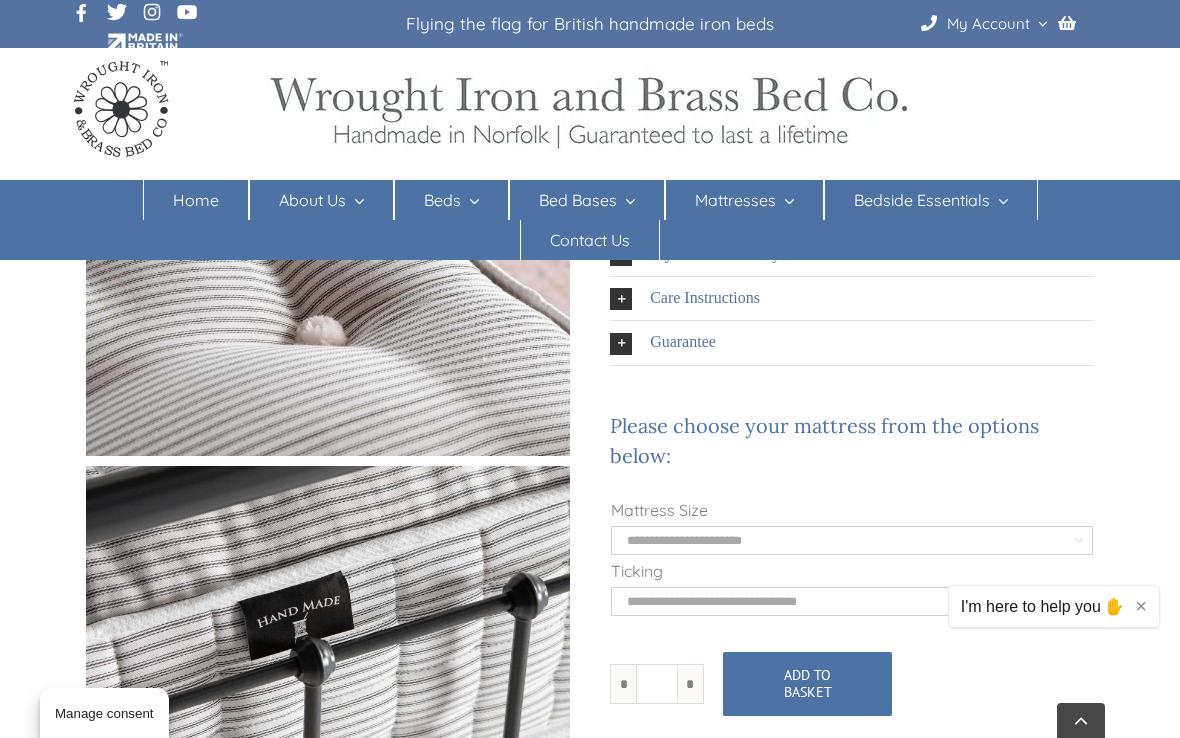 select on "**********" 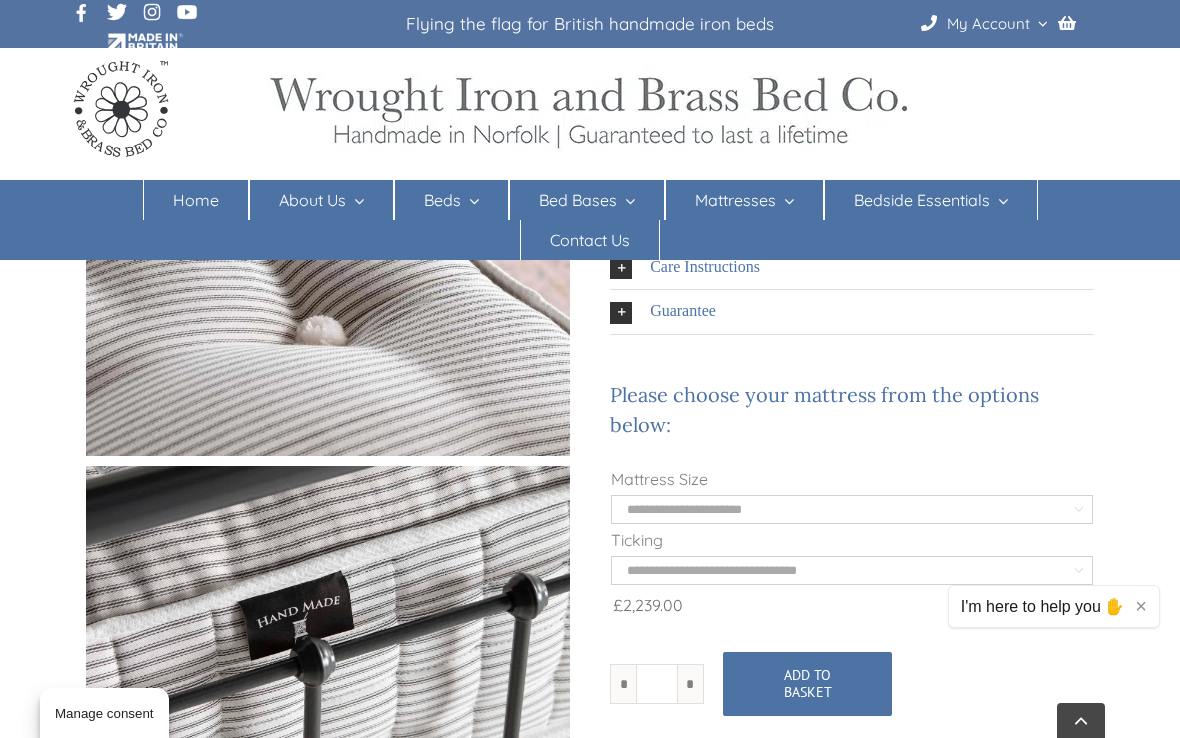 click on "**********" 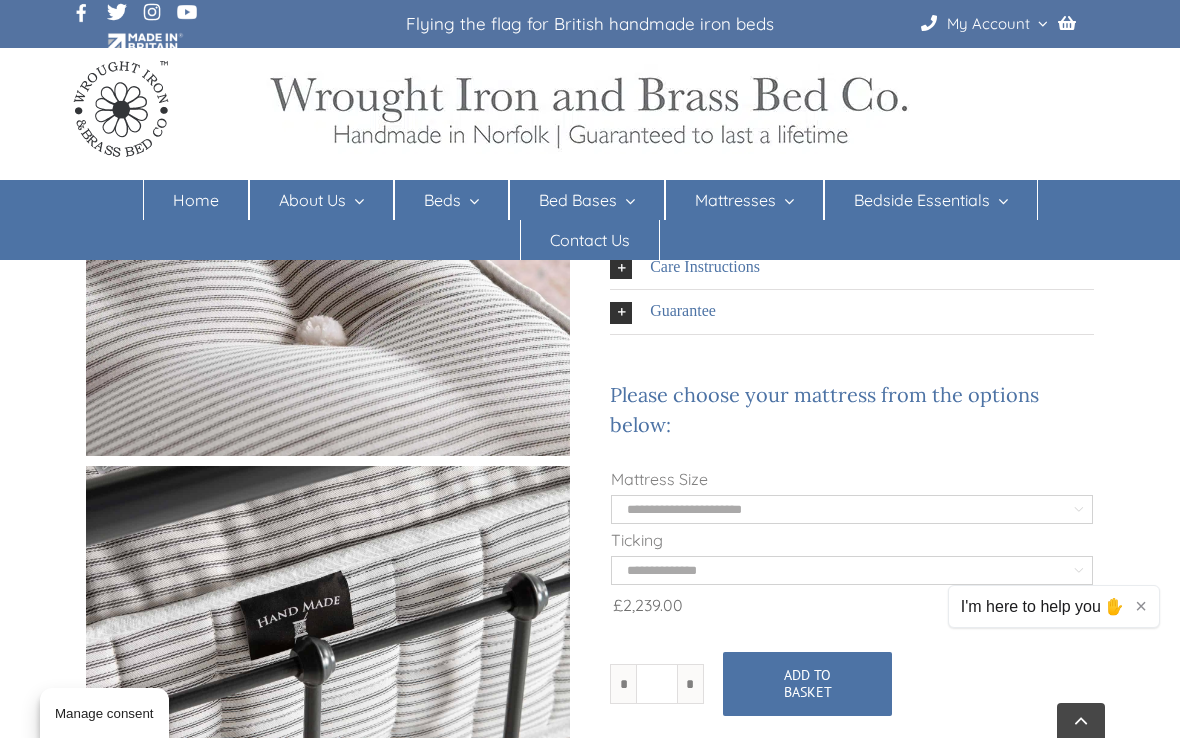 select on "**********" 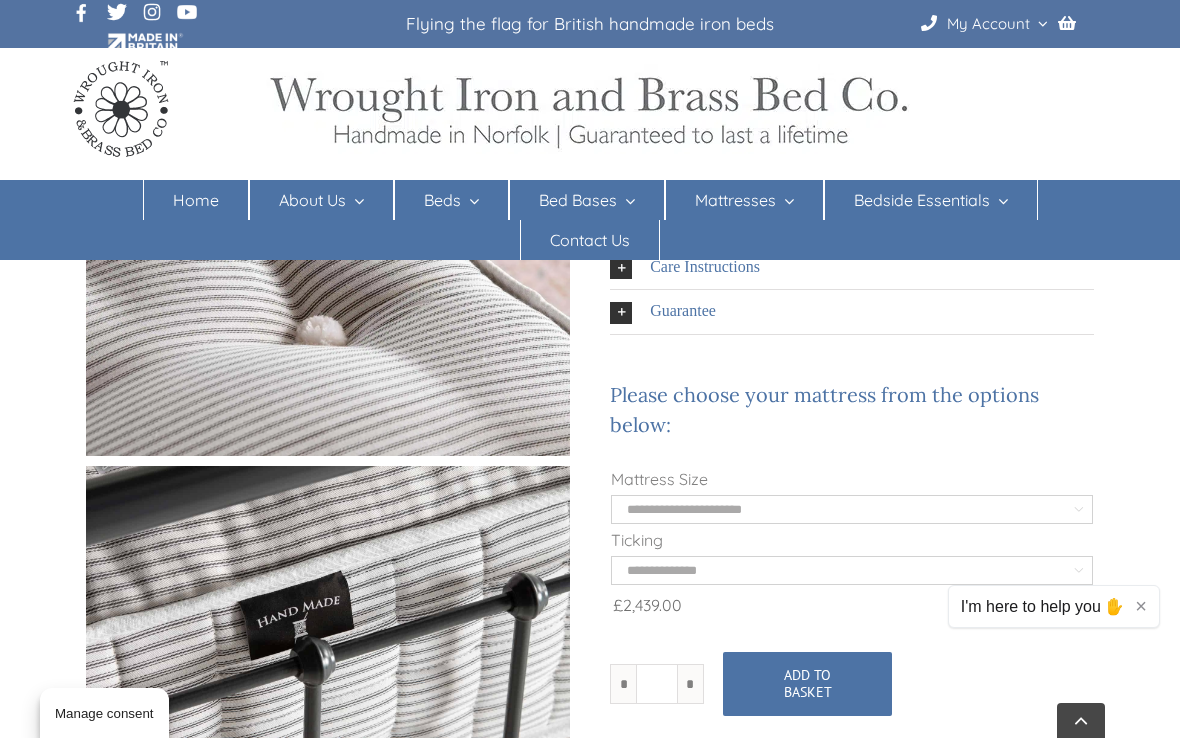 click on "**********" 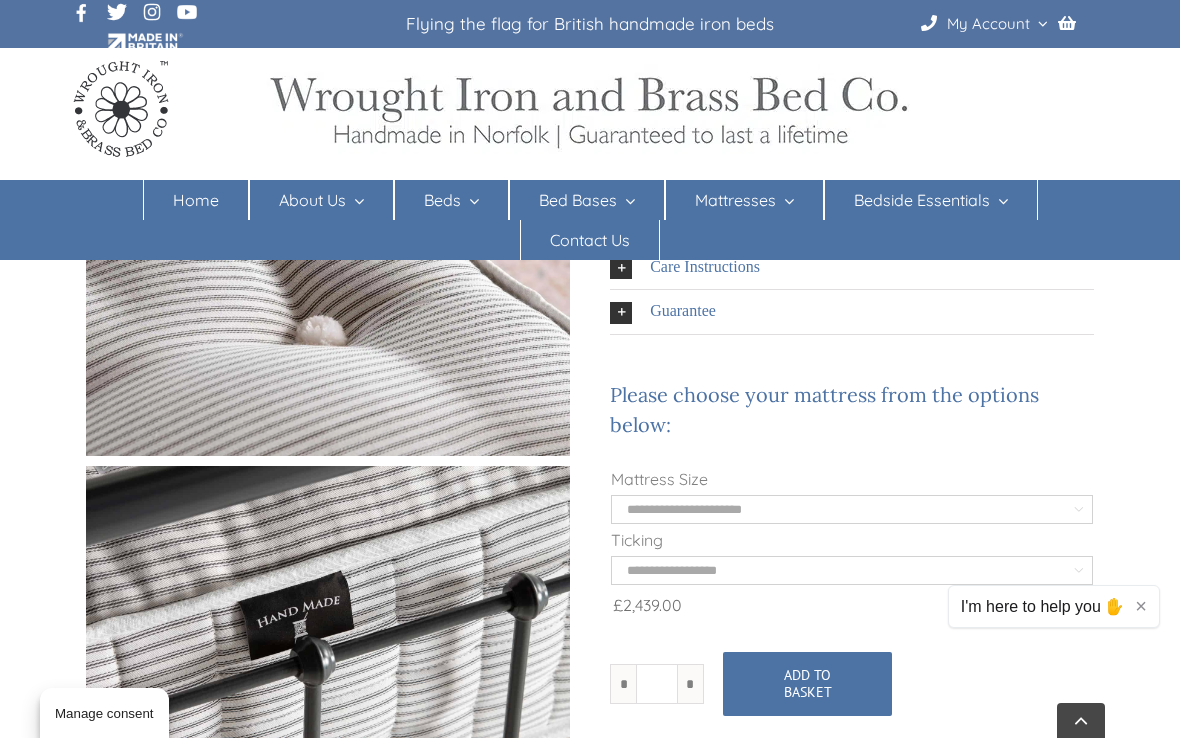select on "**********" 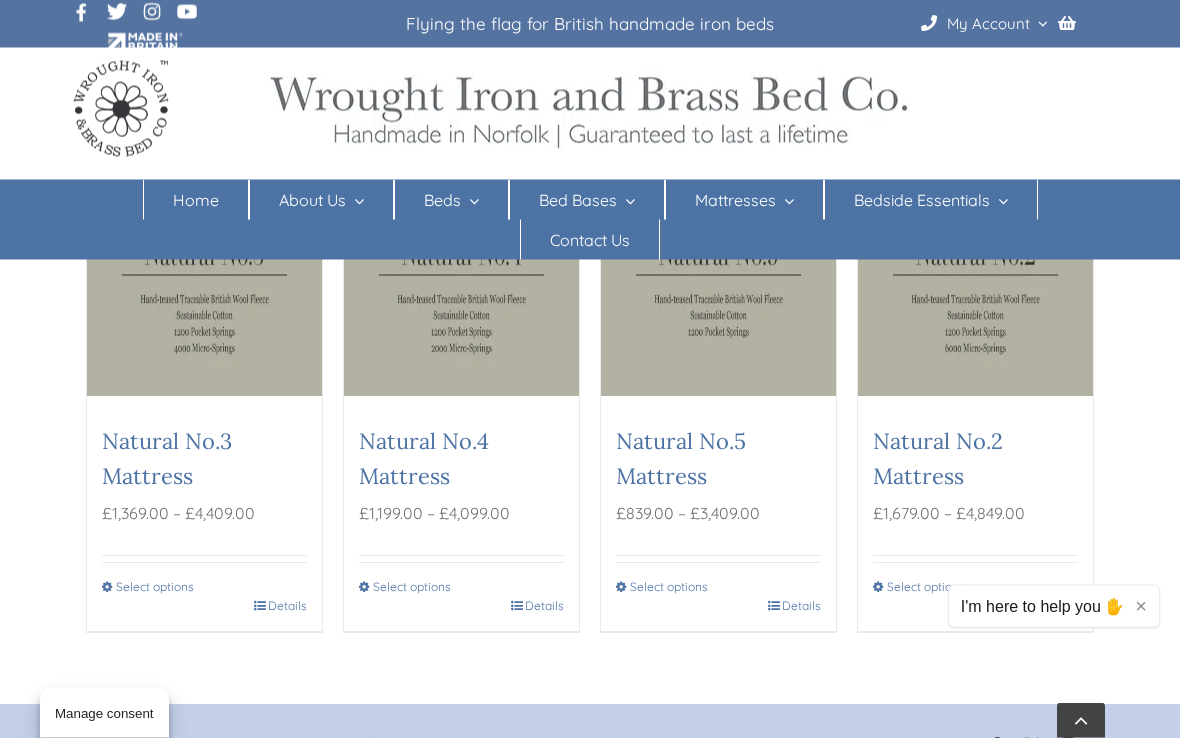 scroll, scrollTop: 1654, scrollLeft: 0, axis: vertical 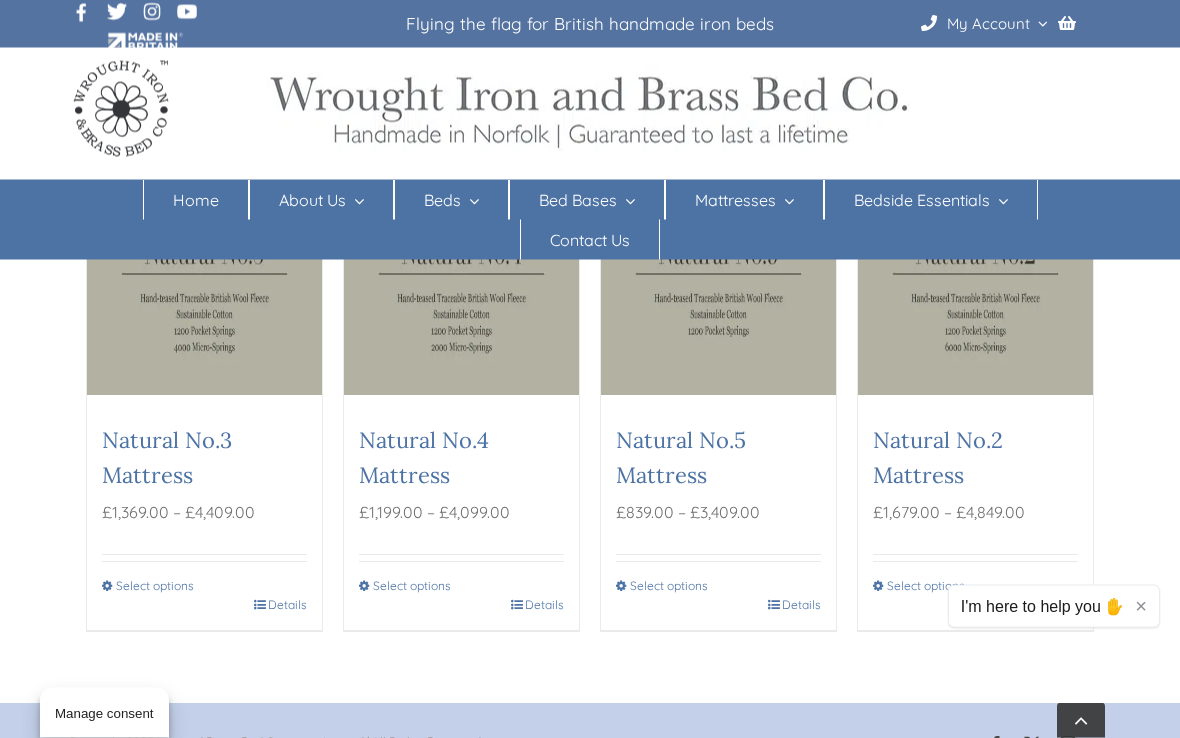 click on "£ 839.00" at bounding box center [645, 513] 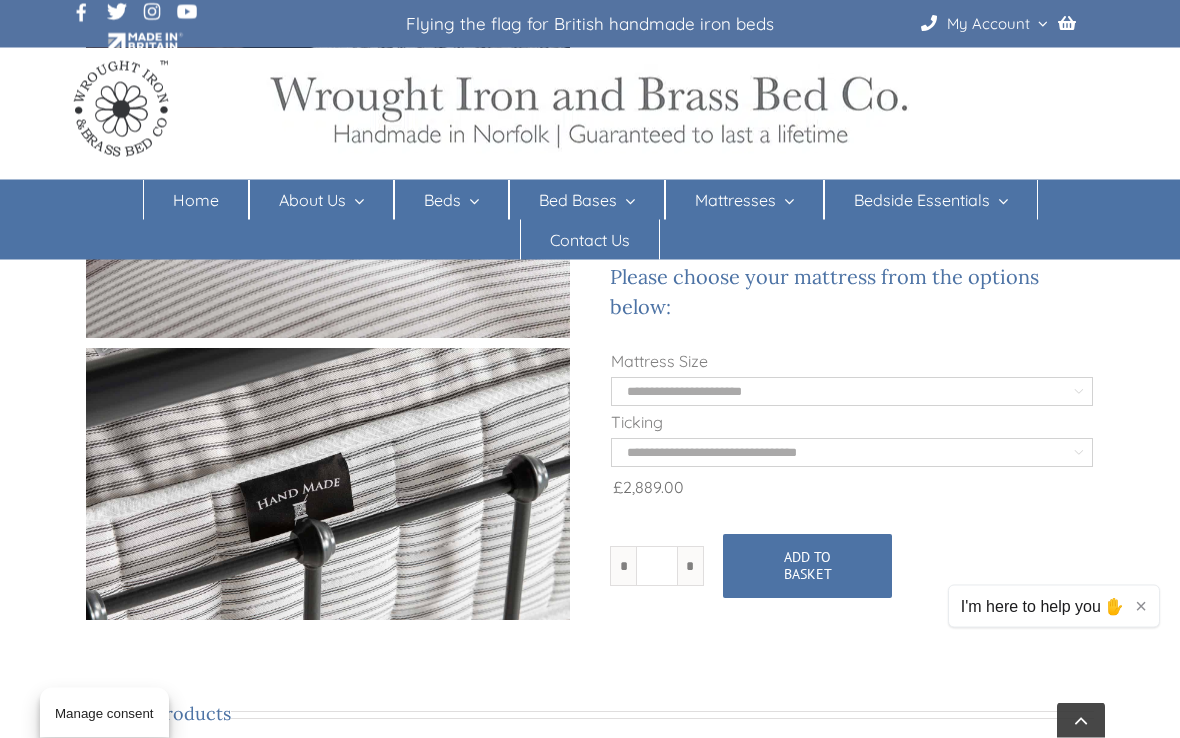 scroll, scrollTop: 1070, scrollLeft: 0, axis: vertical 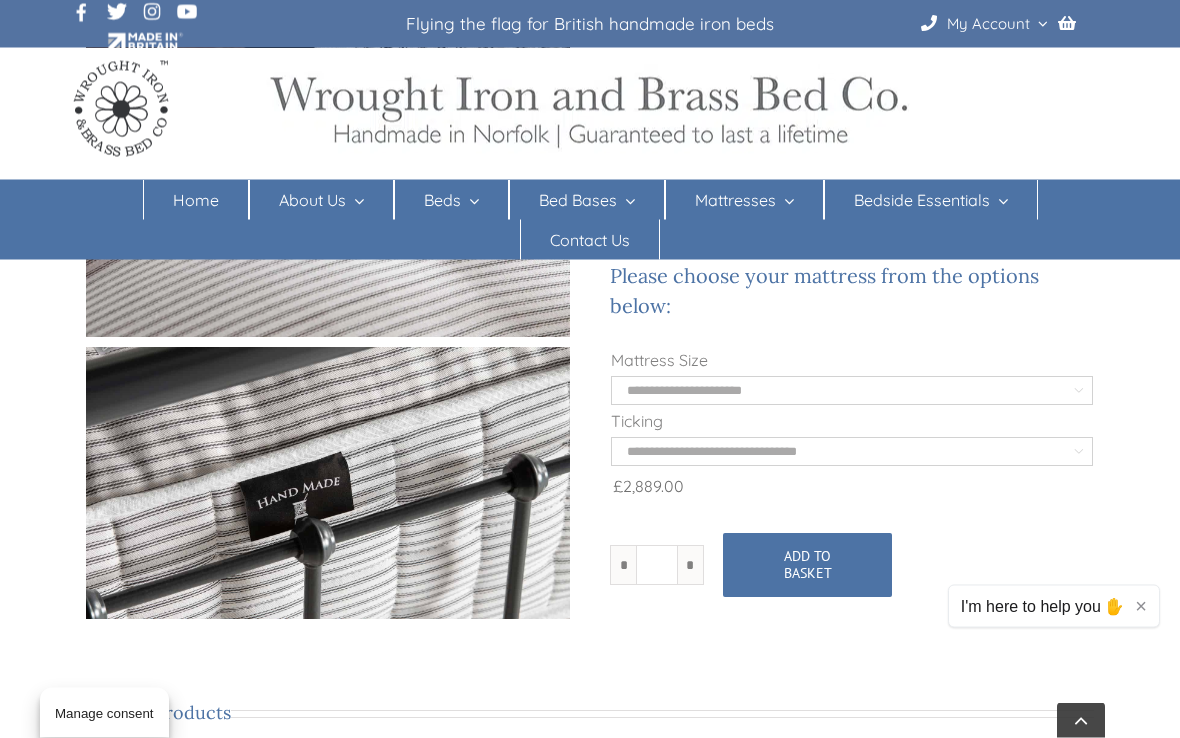 click on "**********" 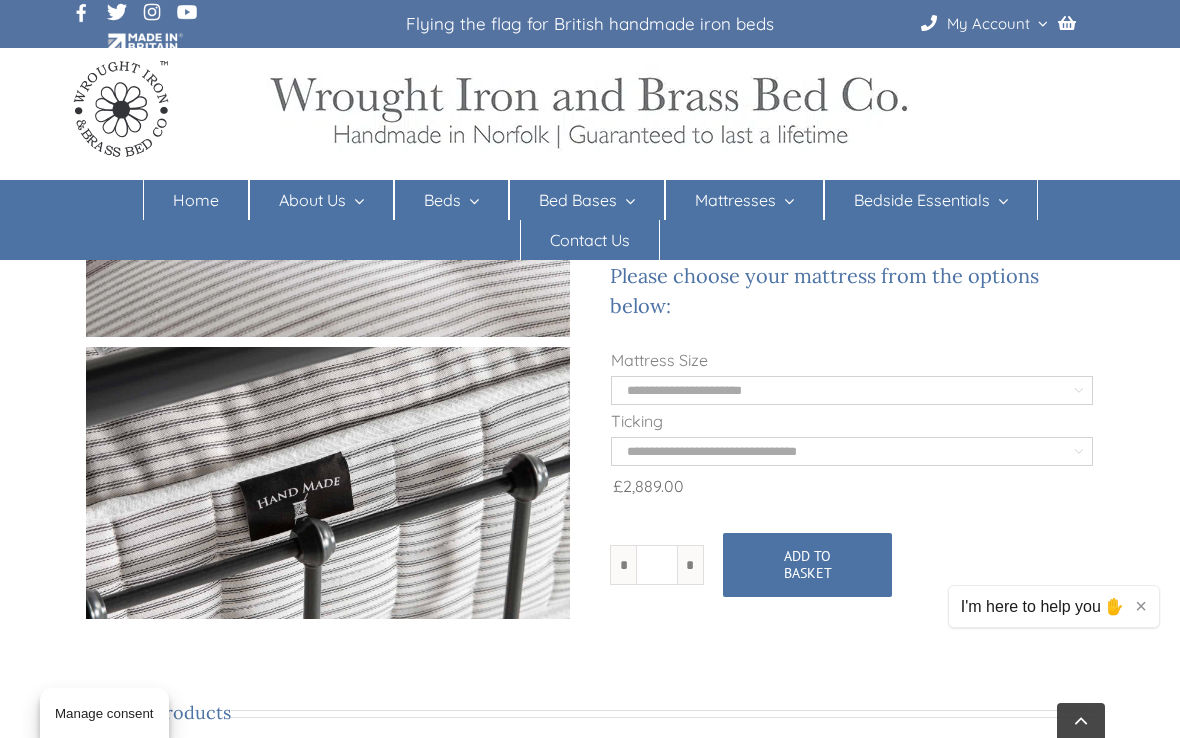 select on "**********" 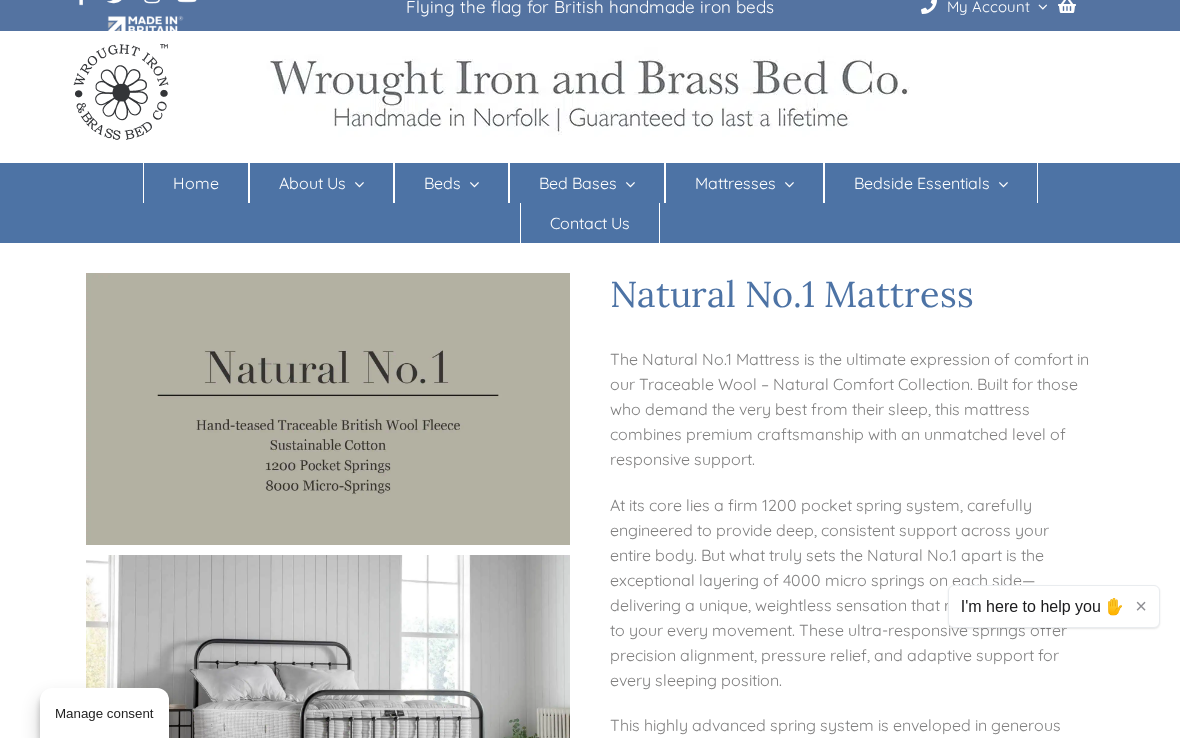 scroll, scrollTop: 0, scrollLeft: 0, axis: both 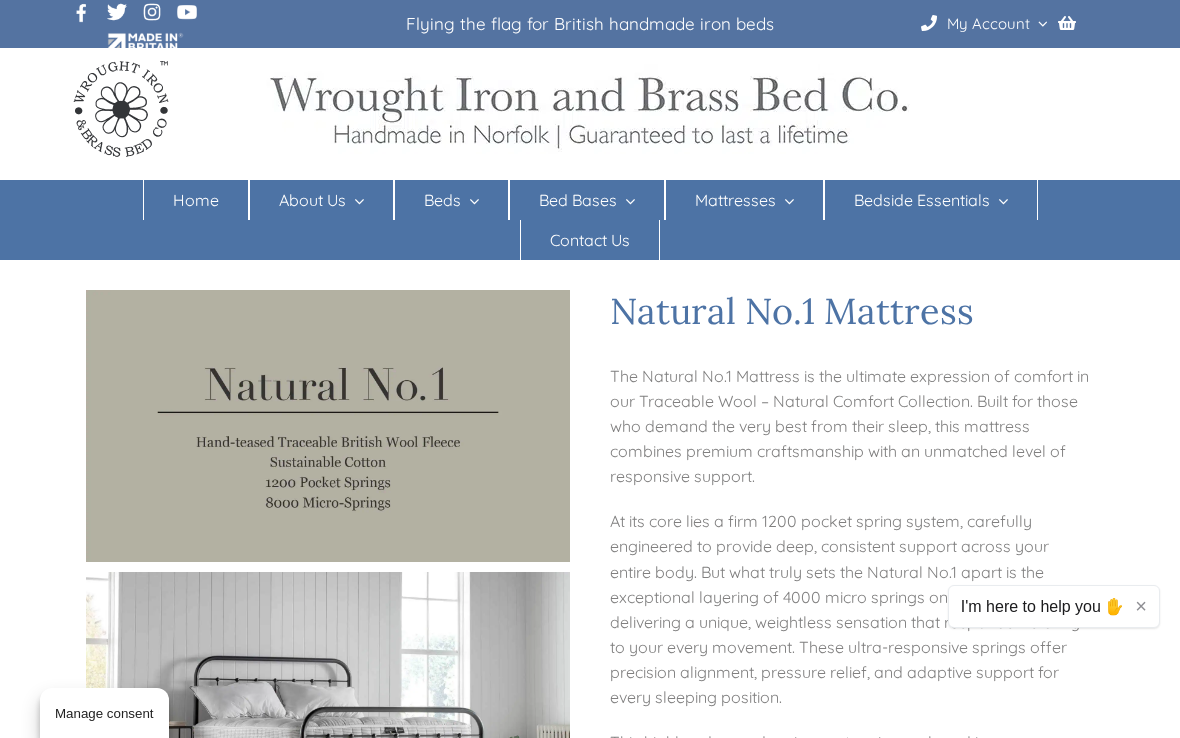 click on "Home" at bounding box center [196, 200] 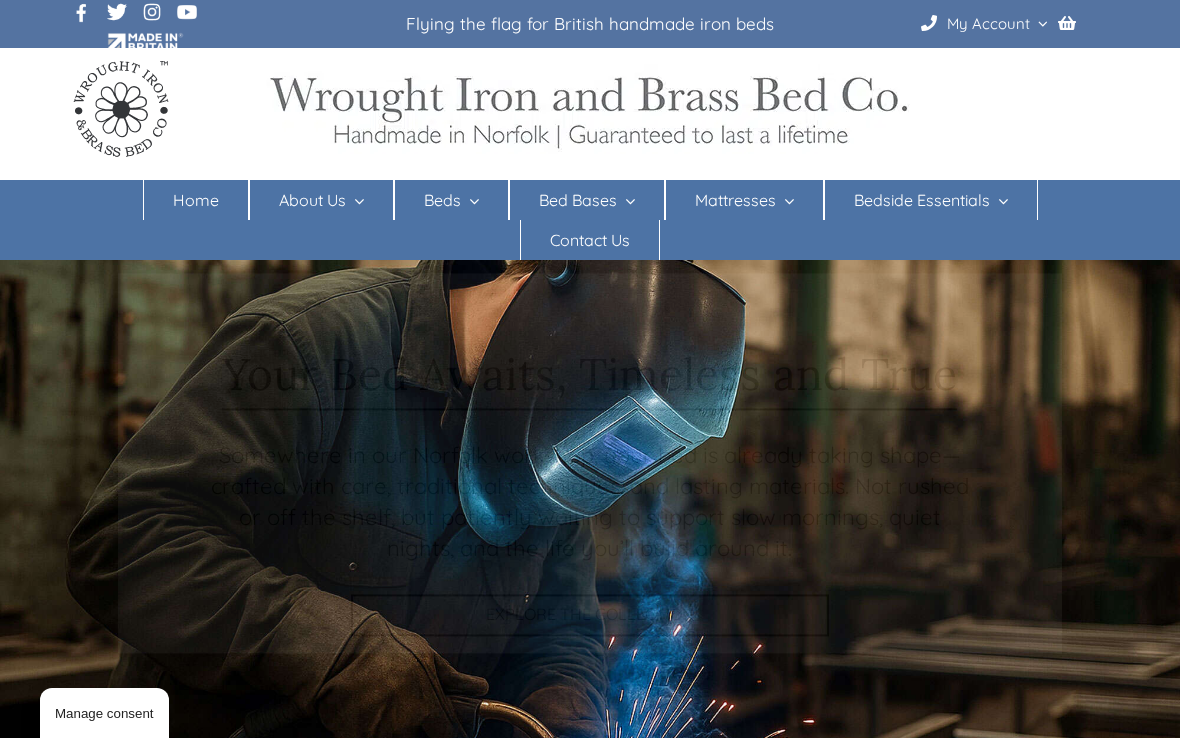 scroll, scrollTop: 0, scrollLeft: 0, axis: both 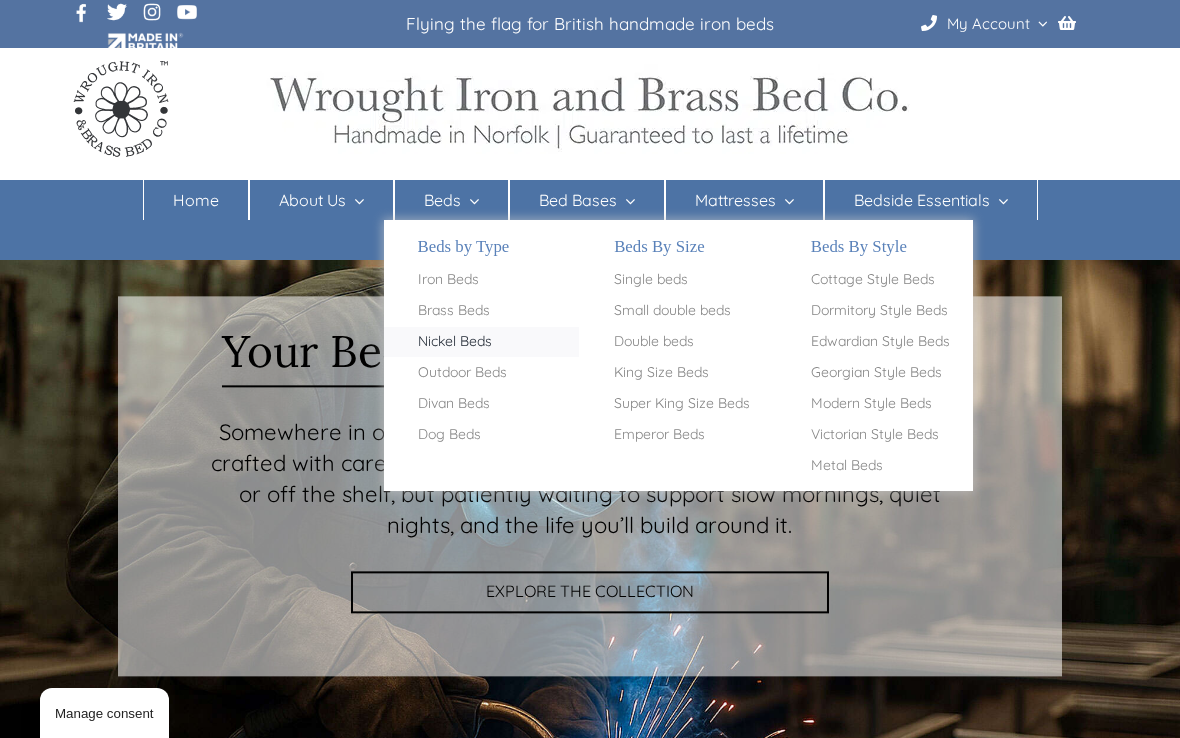click on "Nickel Beds" at bounding box center [482, 342] 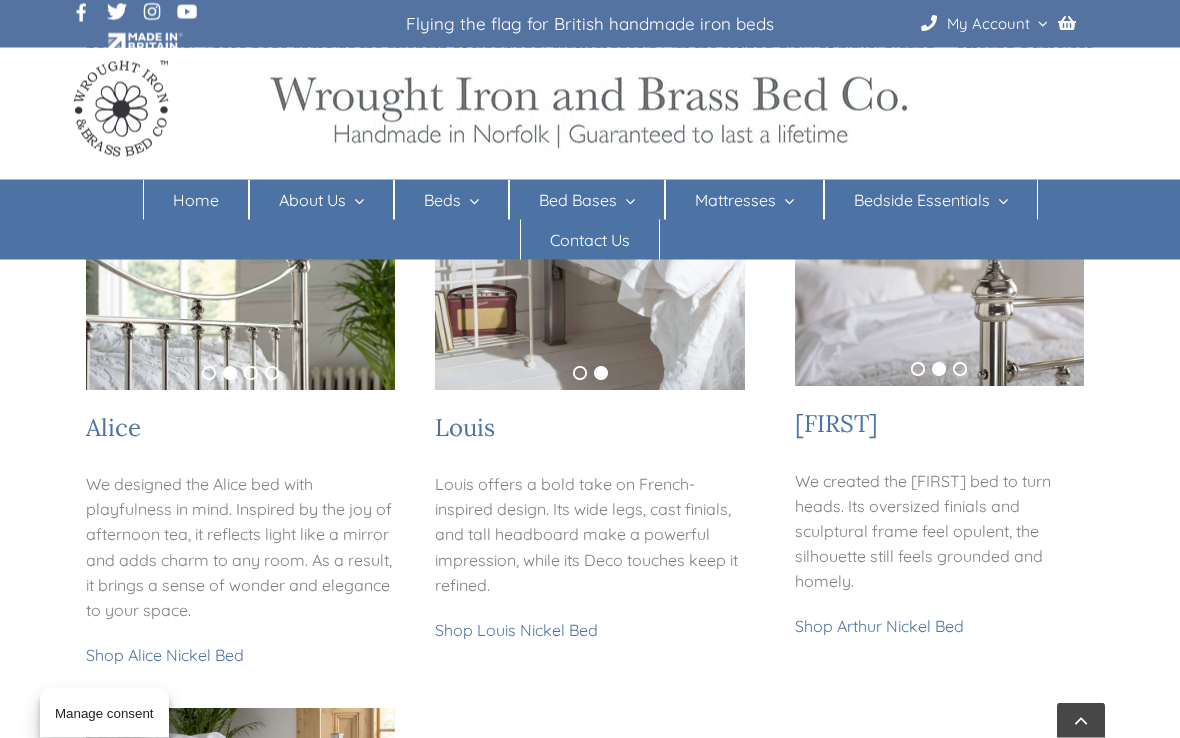 scroll, scrollTop: 420, scrollLeft: 0, axis: vertical 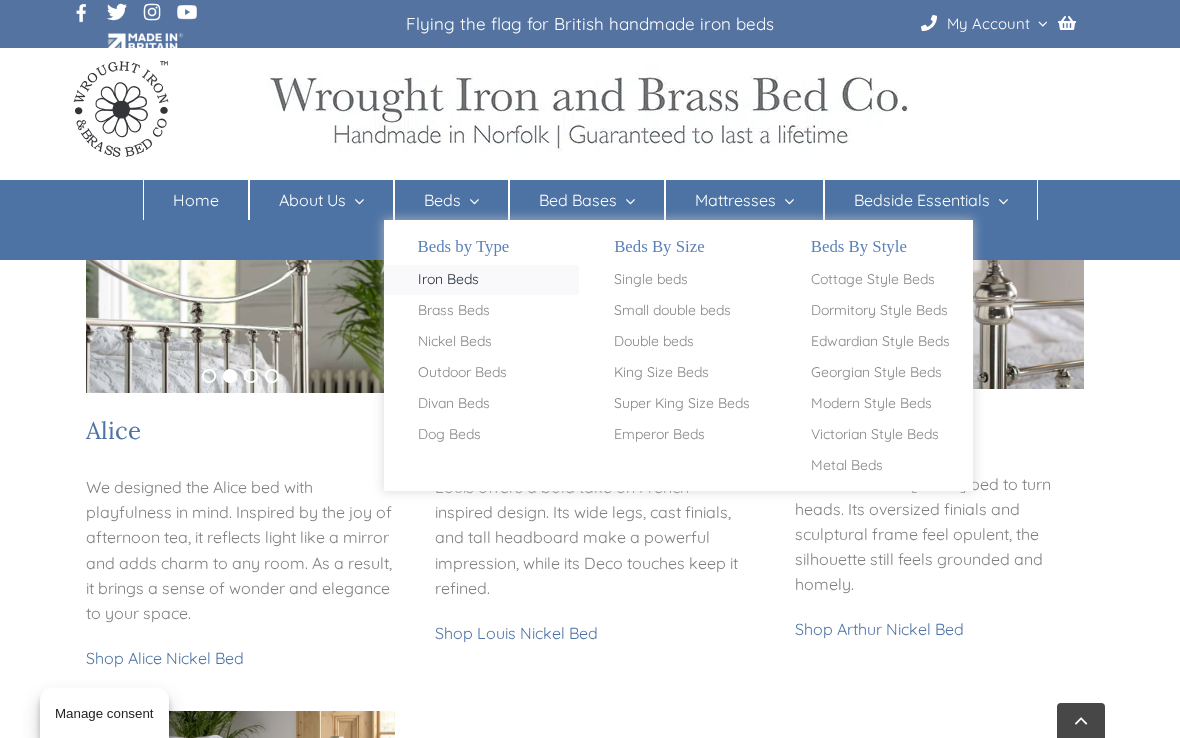 click on "Iron Beds" at bounding box center [448, 280] 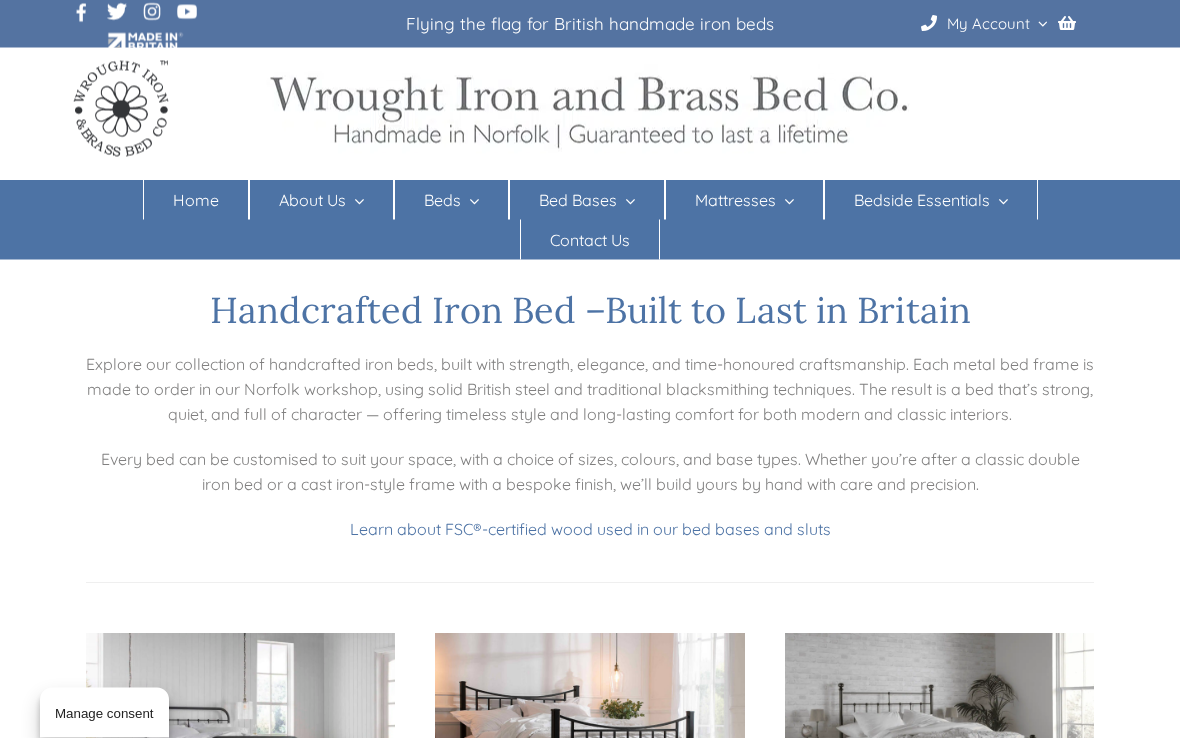 scroll, scrollTop: 20, scrollLeft: 0, axis: vertical 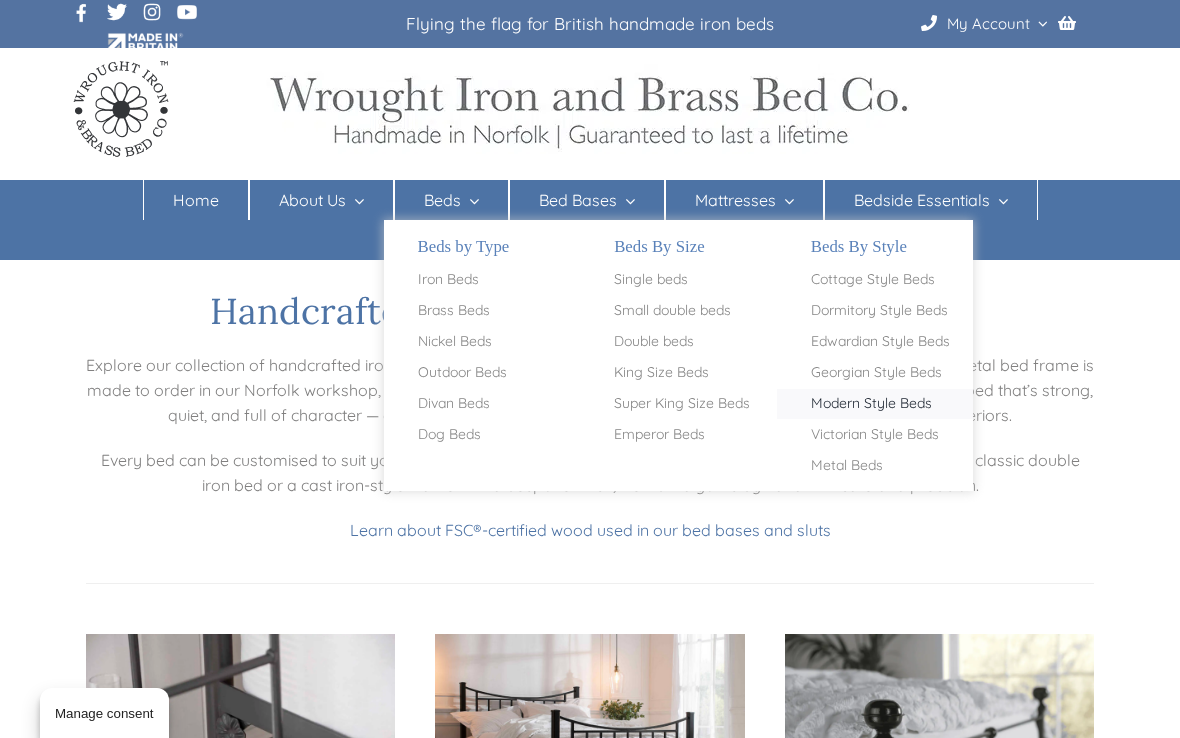 click on "Modern Style Beds" at bounding box center (871, 404) 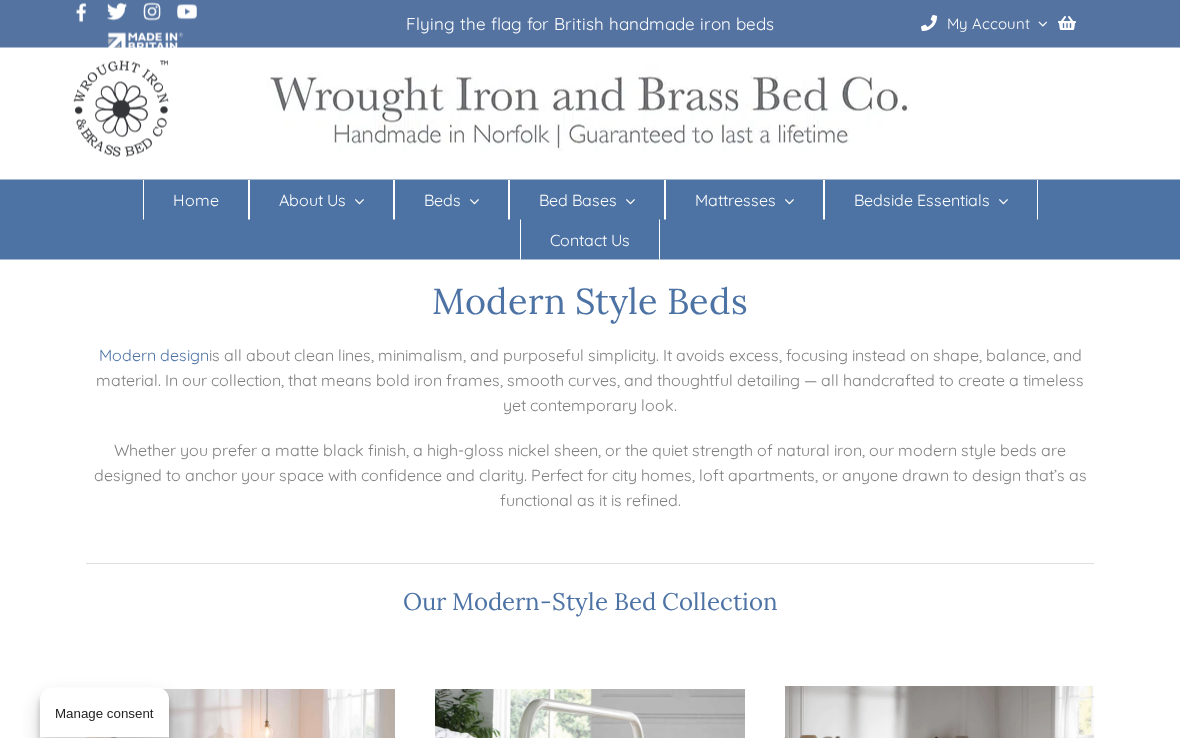 scroll, scrollTop: 0, scrollLeft: 0, axis: both 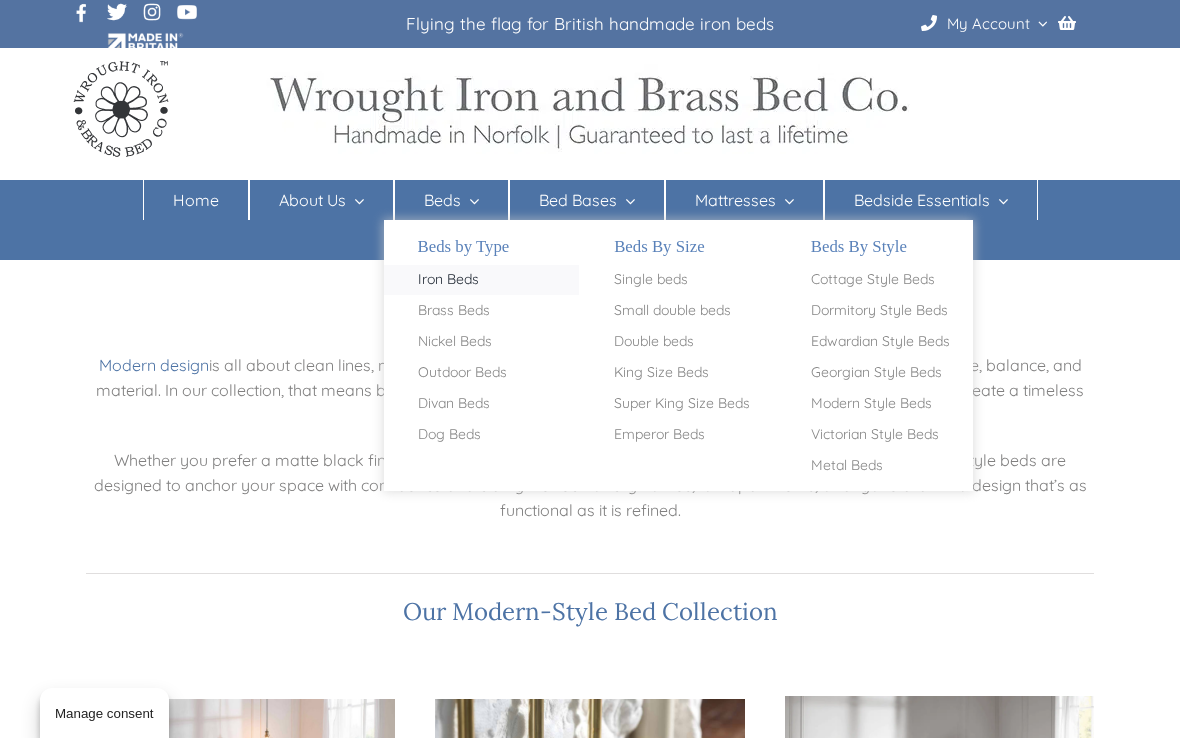 click on "Iron Beds" at bounding box center [448, 280] 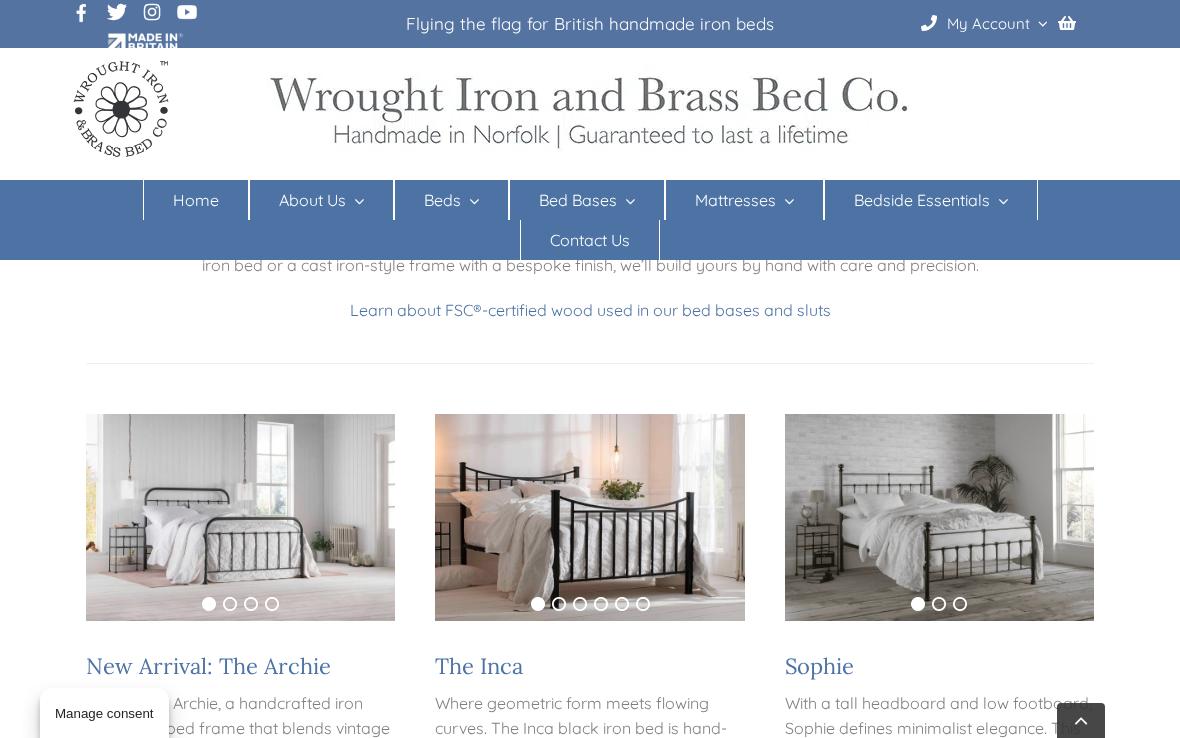 scroll, scrollTop: 284, scrollLeft: 0, axis: vertical 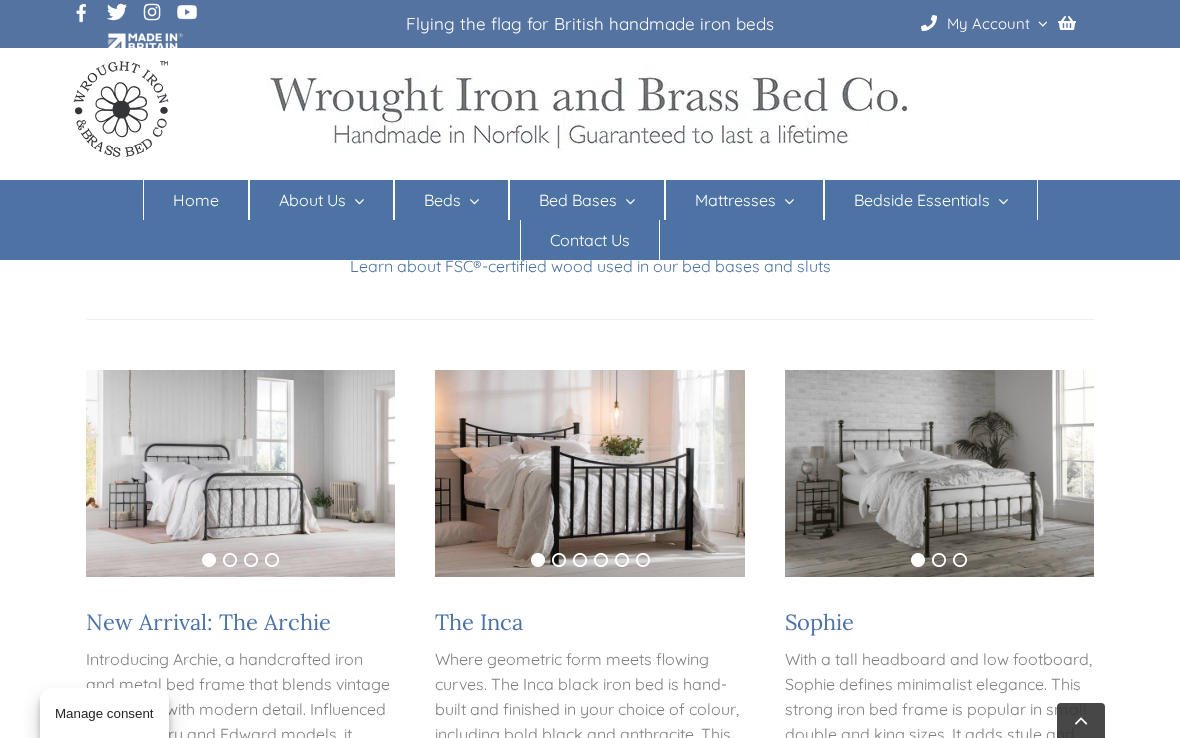 click at bounding box center [240, 473] 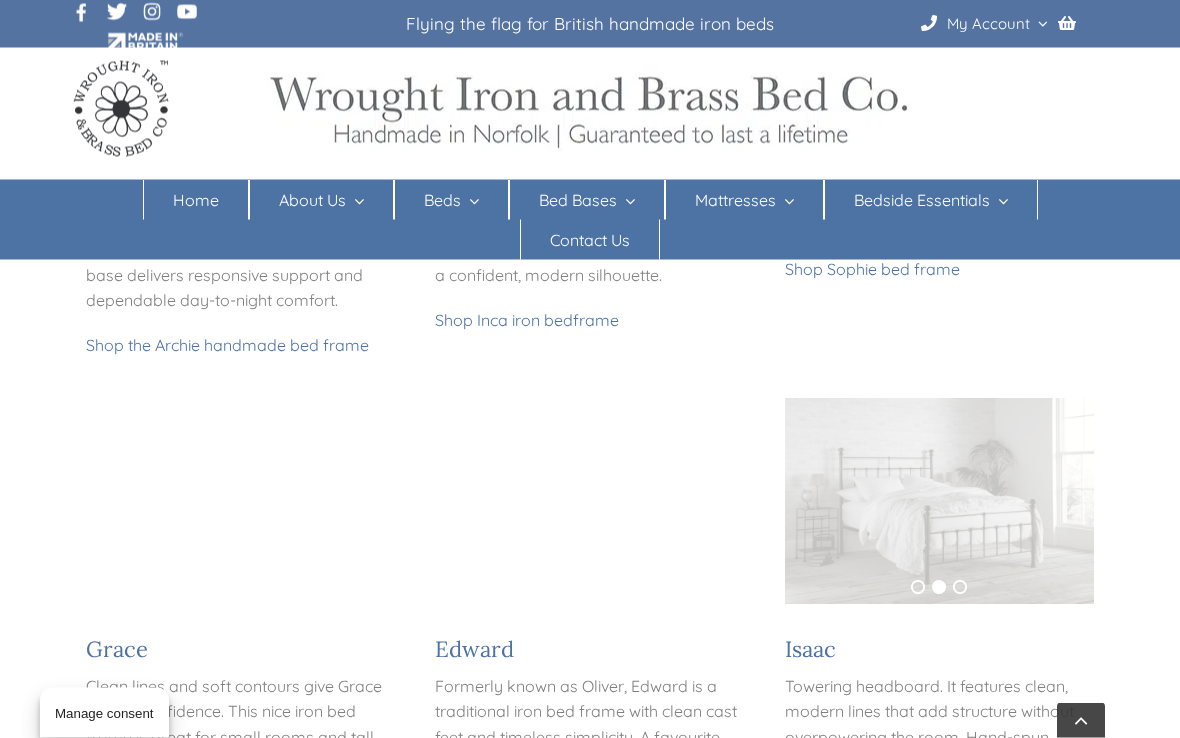 scroll, scrollTop: 827, scrollLeft: 0, axis: vertical 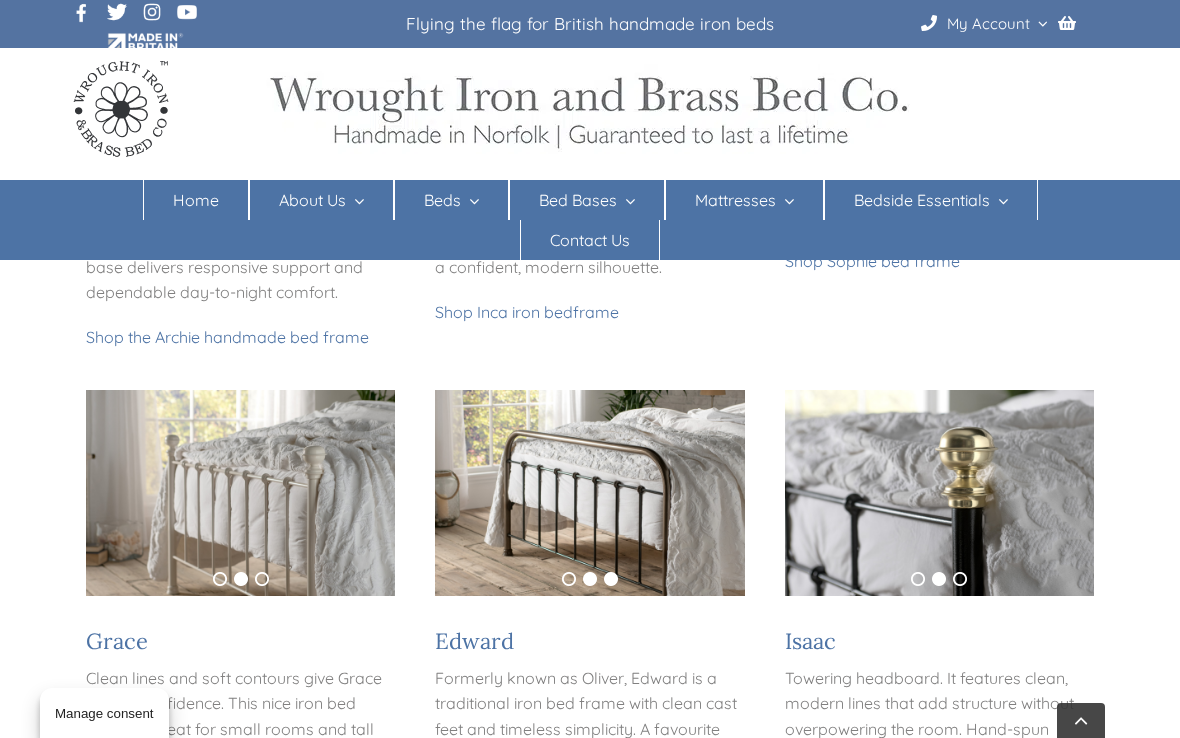 click on "3" at bounding box center [611, 579] 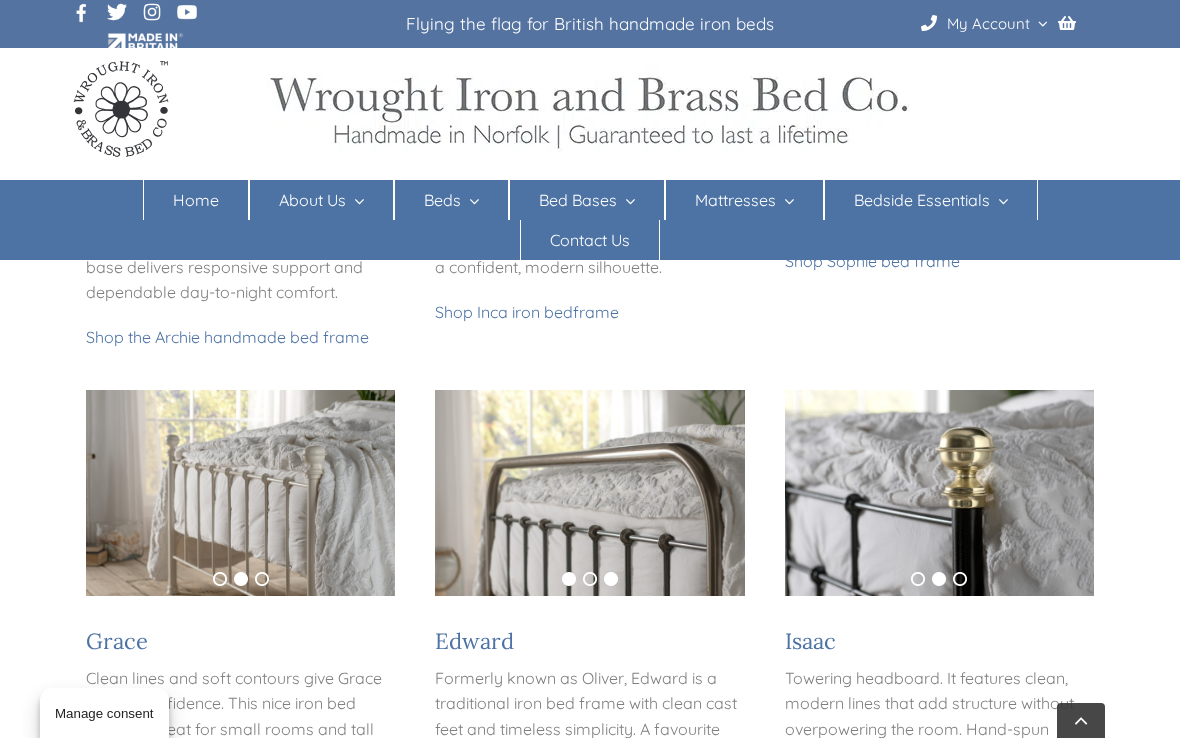click on "1" at bounding box center [569, 579] 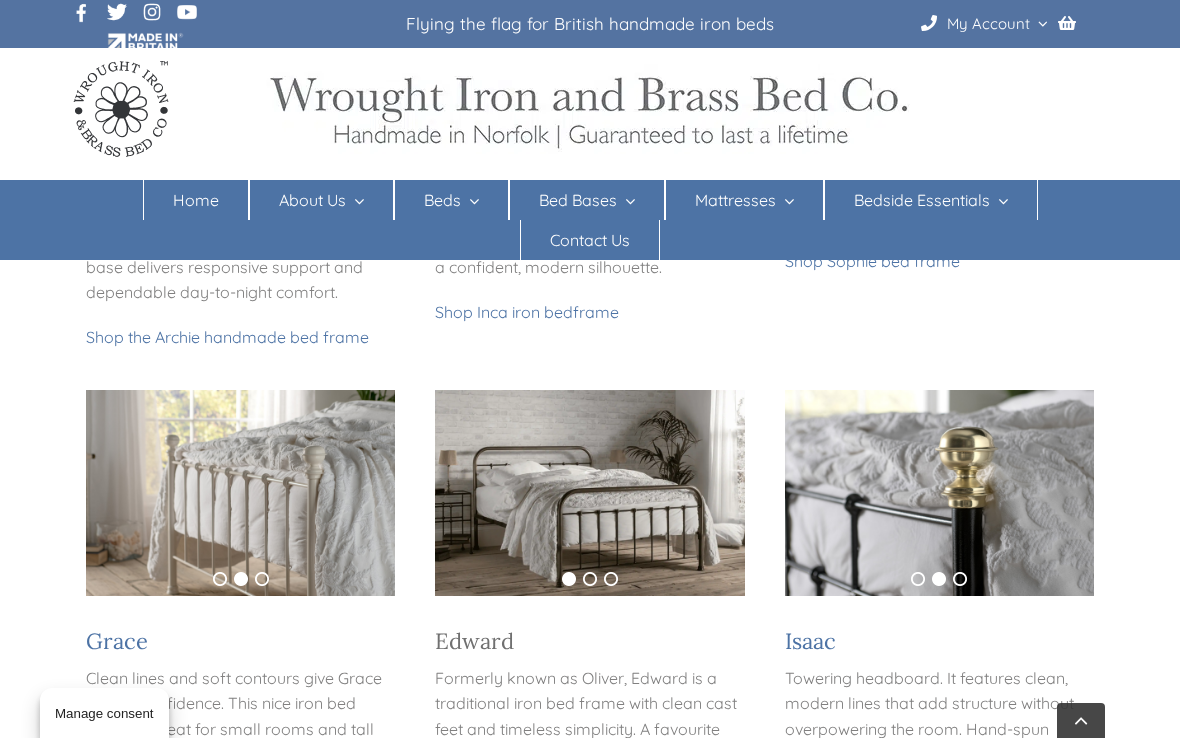 click on "Edward" at bounding box center [474, 641] 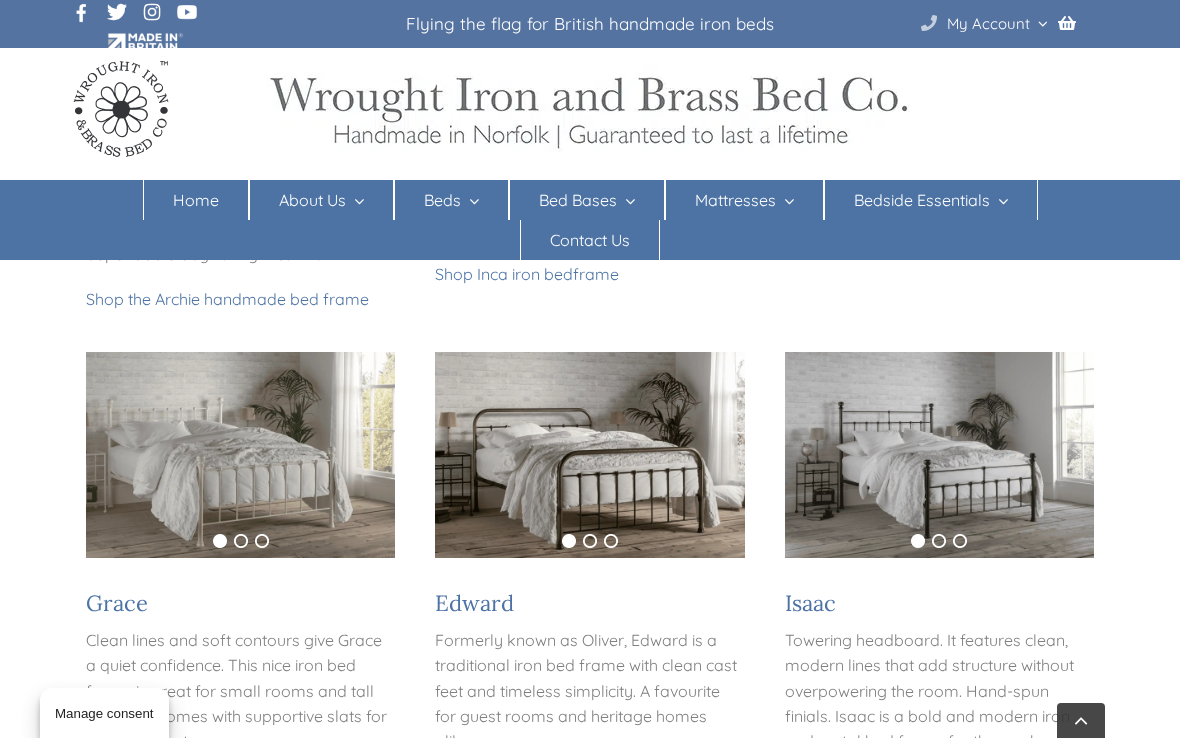 click on "Contact Us" at bounding box center (929, 23) 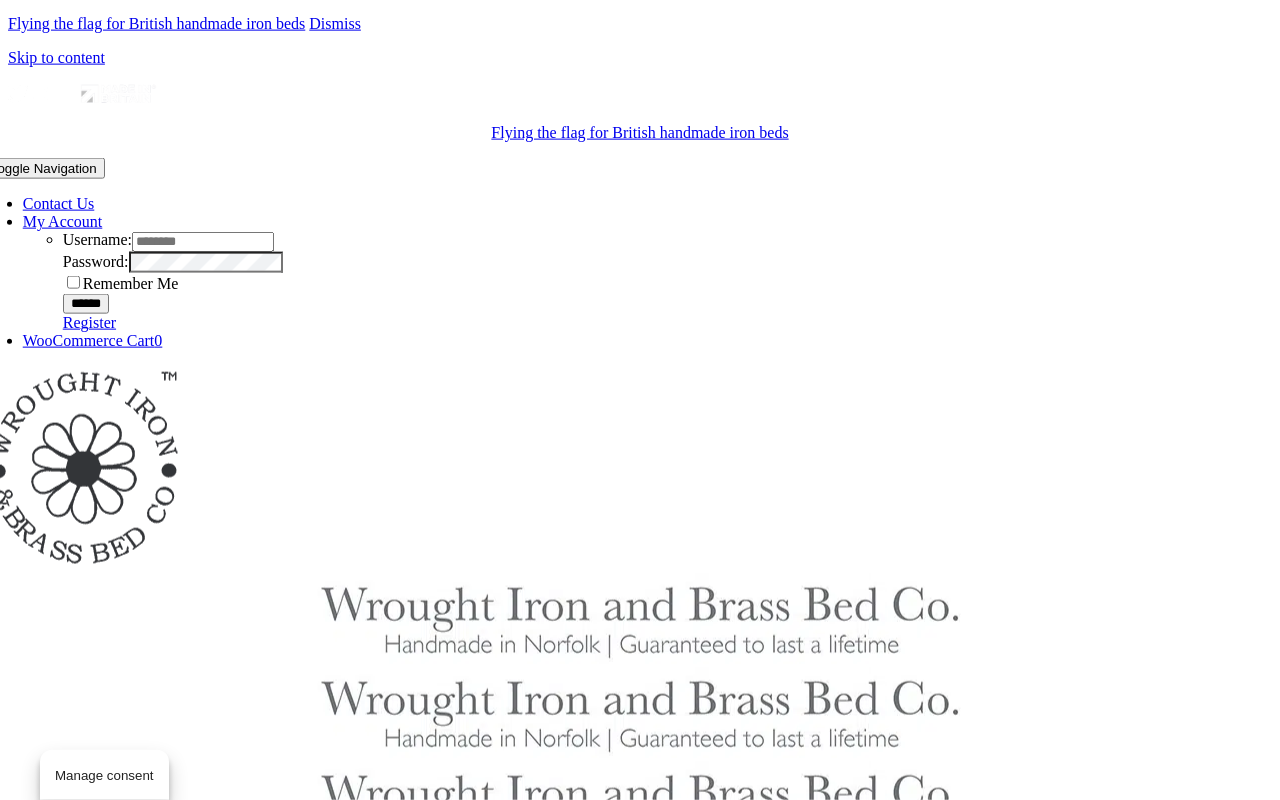 scroll, scrollTop: 0, scrollLeft: 0, axis: both 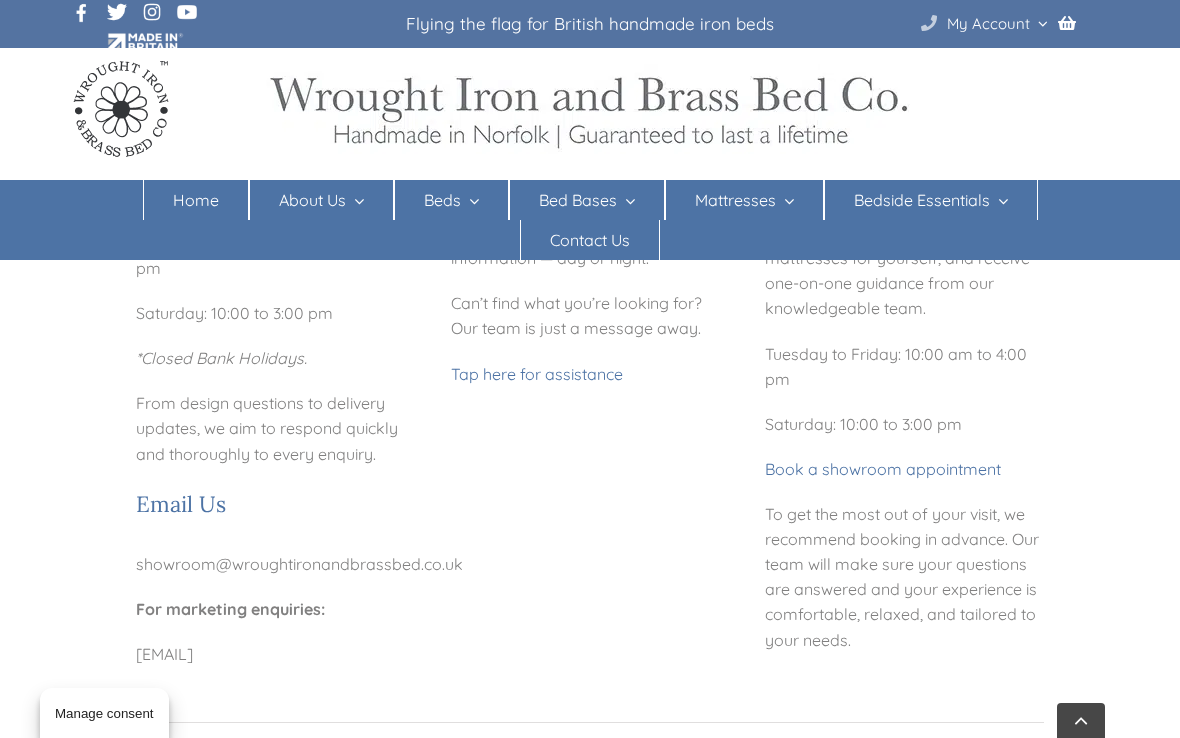 click on "showroom@wroughtironandbrassbed.co.uk" at bounding box center [275, 564] 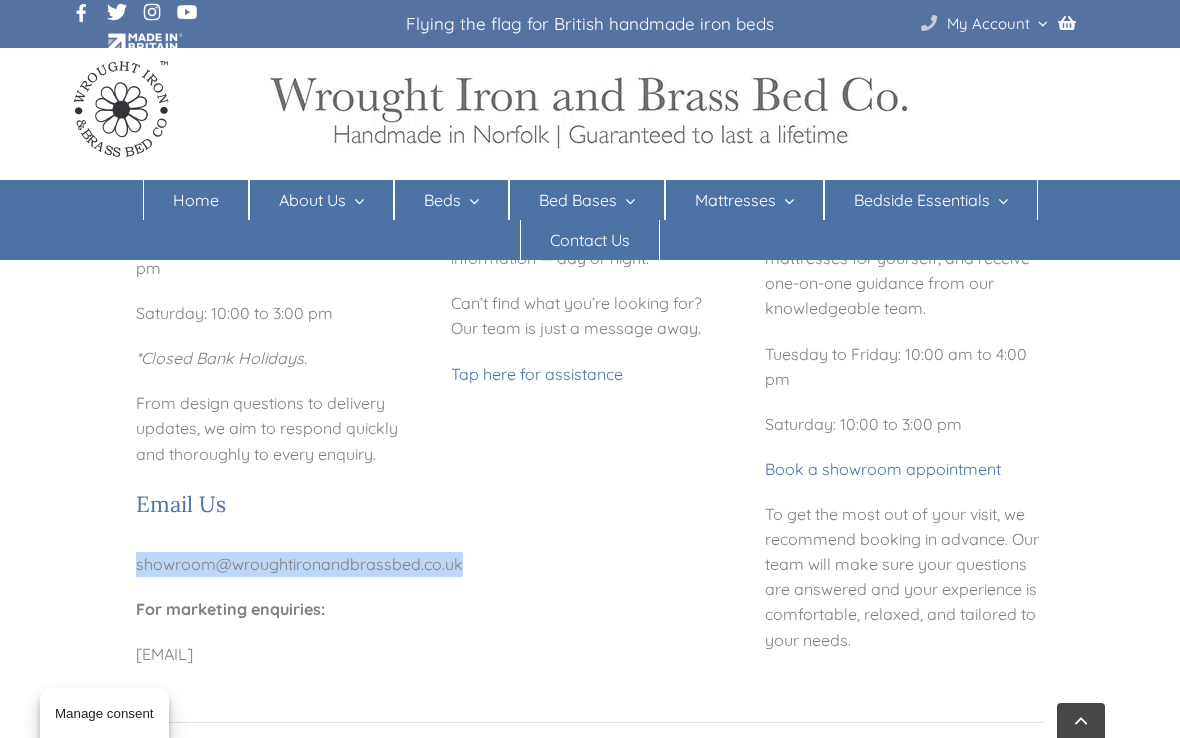 copy on "showroom@wroughtironandbrassbed.co.uk" 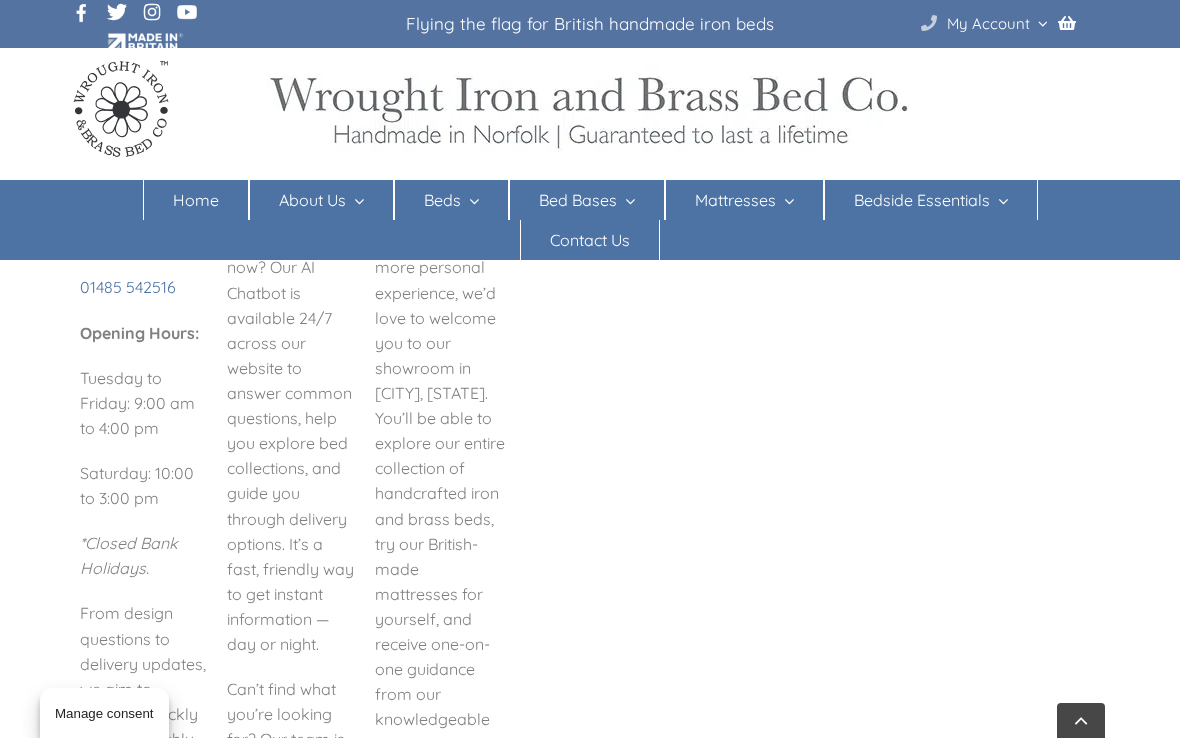 scroll, scrollTop: 327, scrollLeft: 0, axis: vertical 